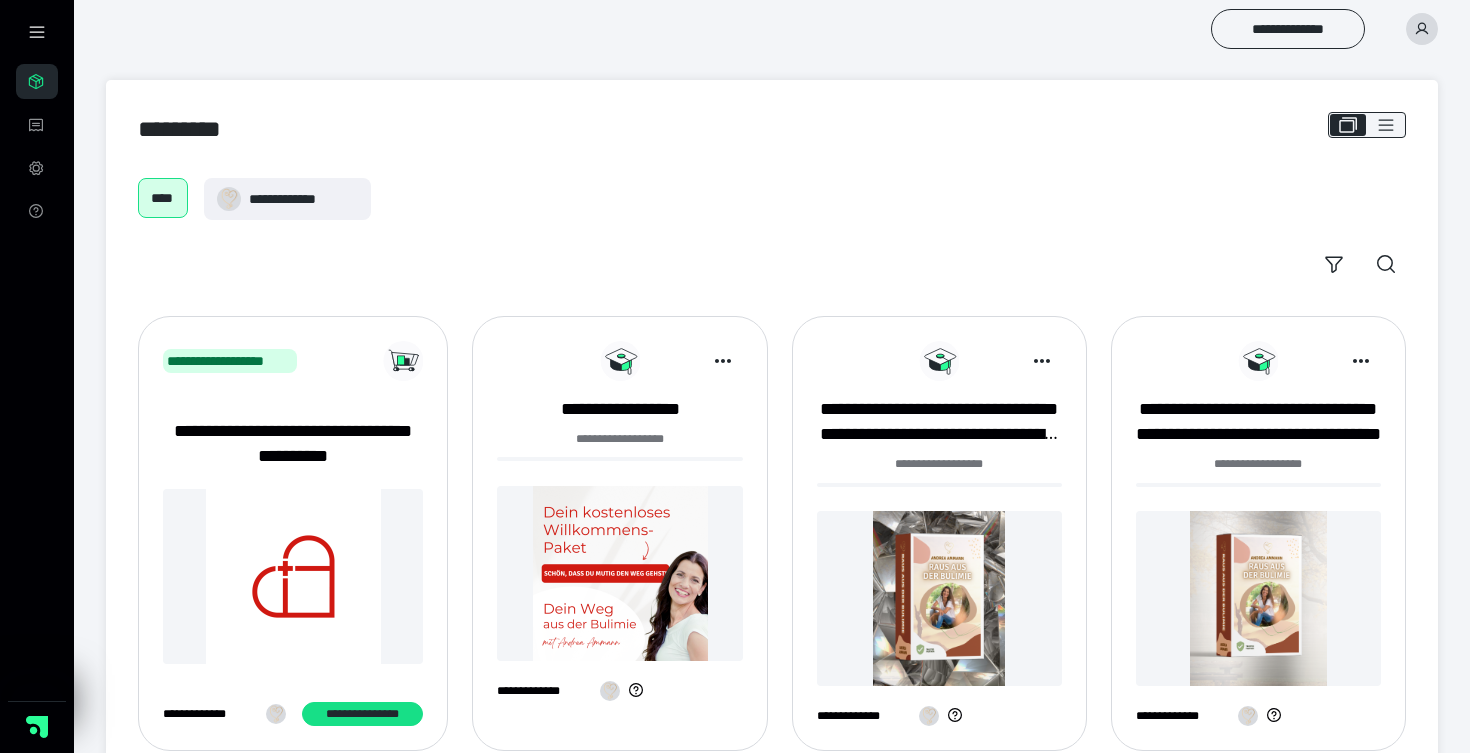 scroll, scrollTop: 0, scrollLeft: 0, axis: both 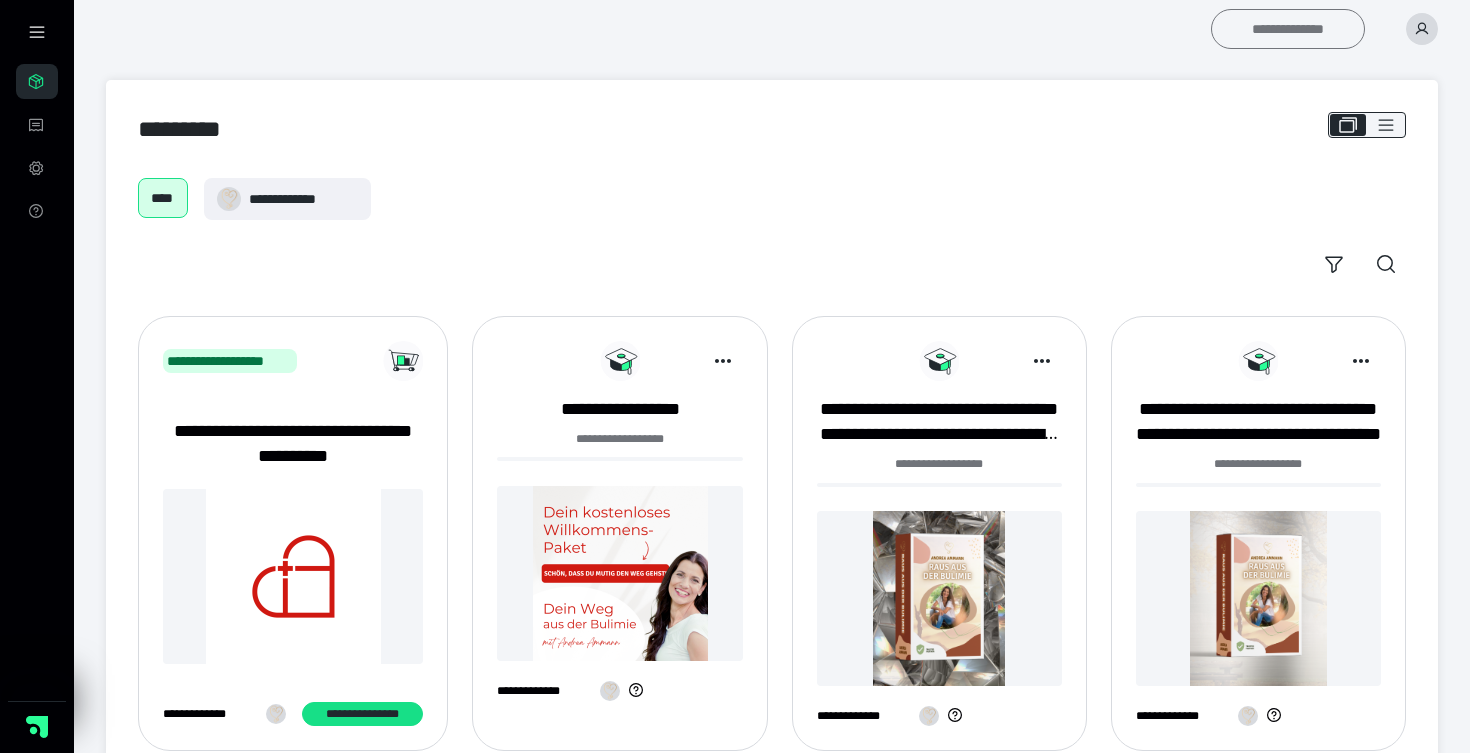 click on "**********" at bounding box center [1288, 29] 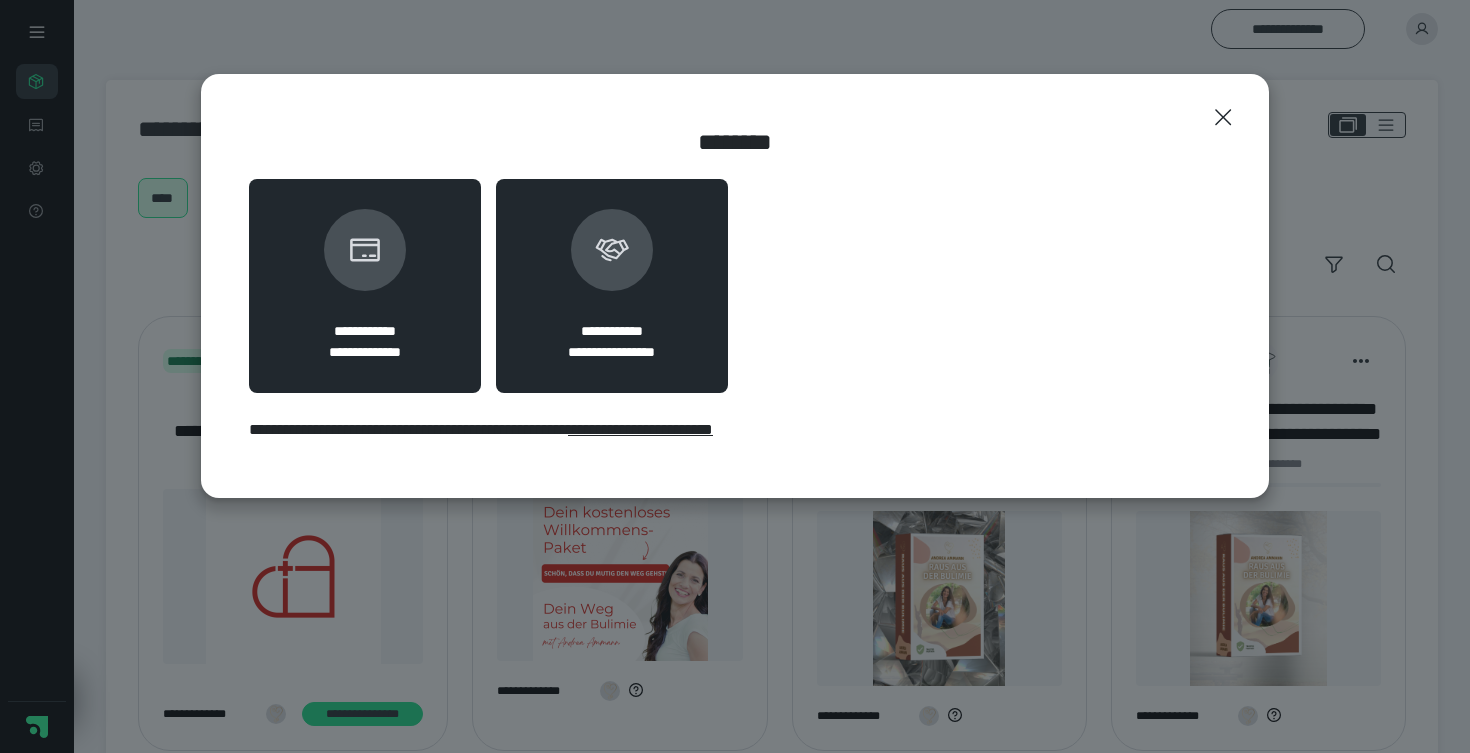 click on "**********" at bounding box center (612, 286) 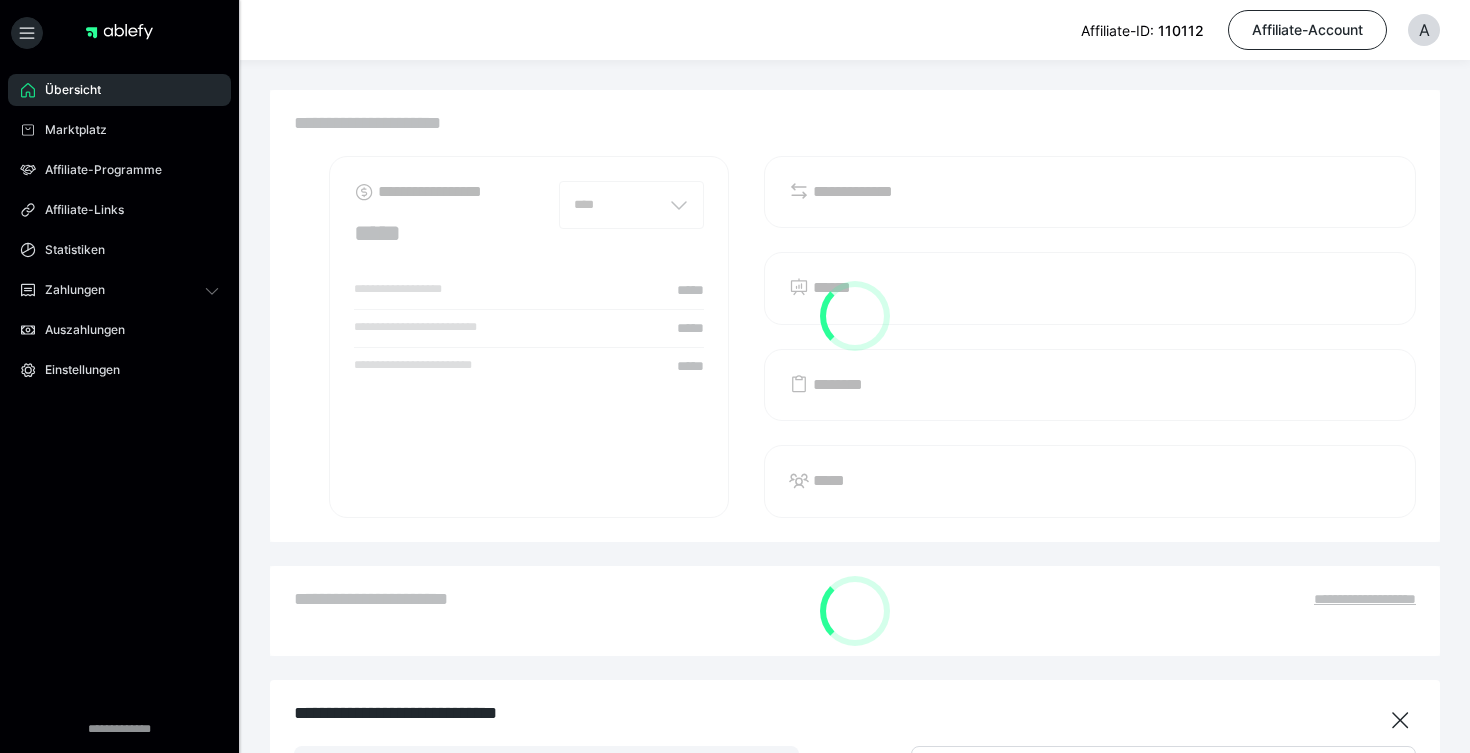 scroll, scrollTop: 0, scrollLeft: 0, axis: both 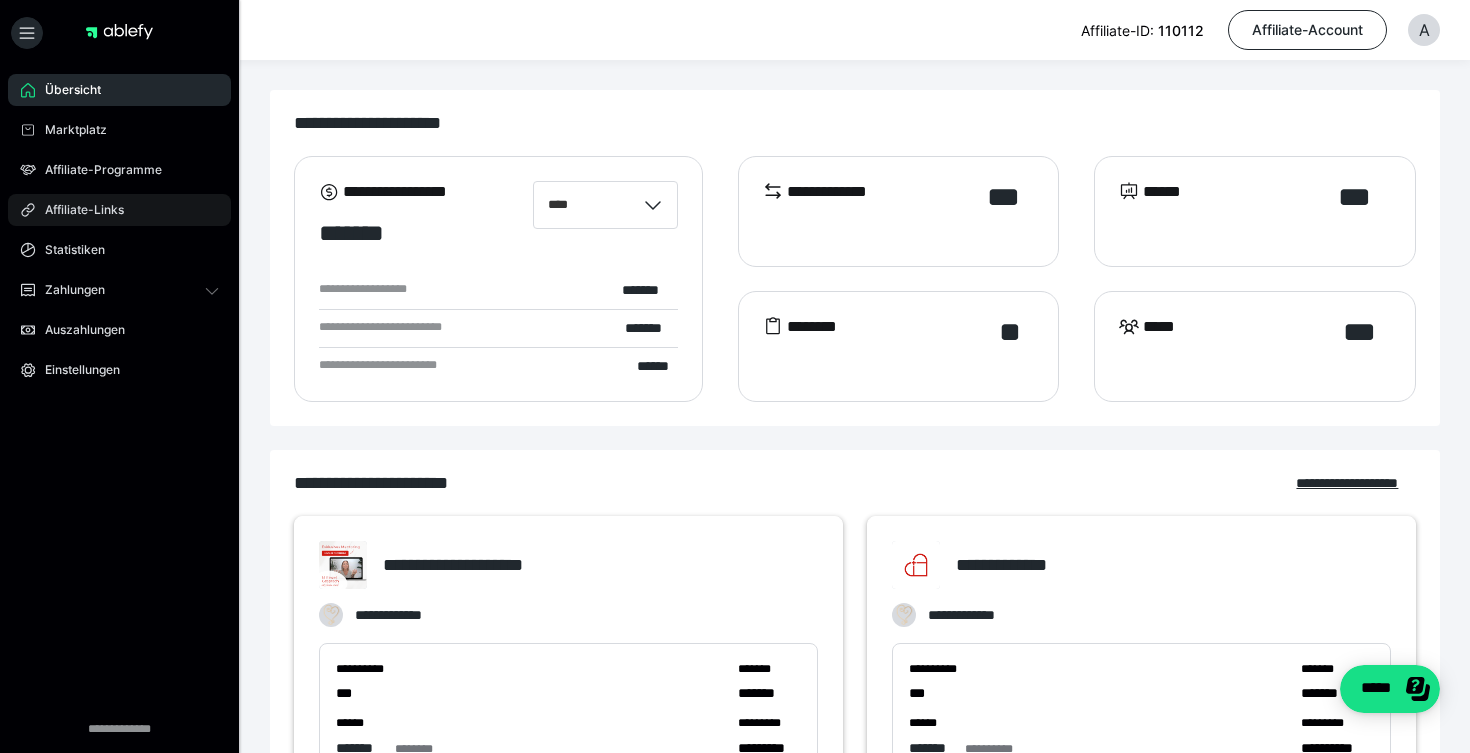 click on "Affiliate-Links" at bounding box center (77, 210) 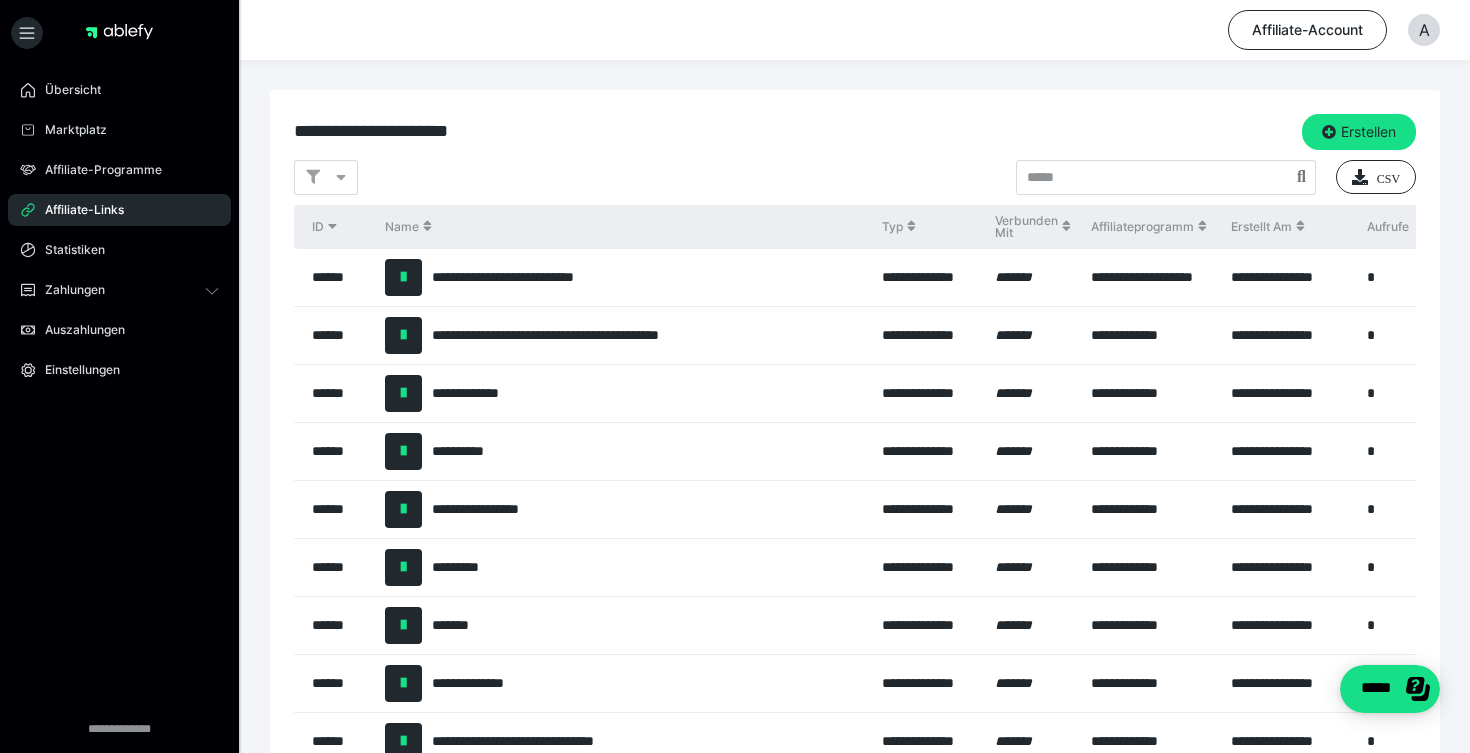 scroll, scrollTop: 28, scrollLeft: 0, axis: vertical 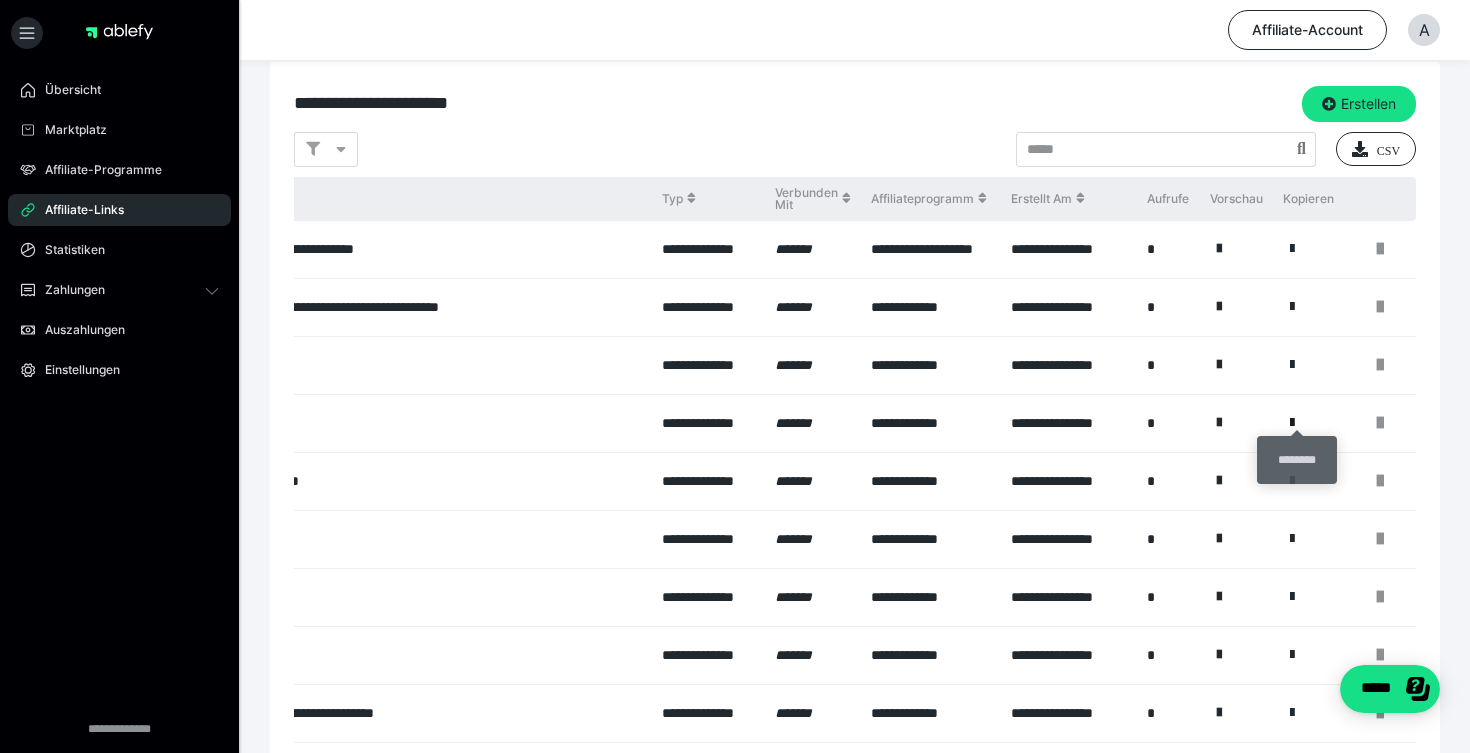 click at bounding box center (1292, 423) 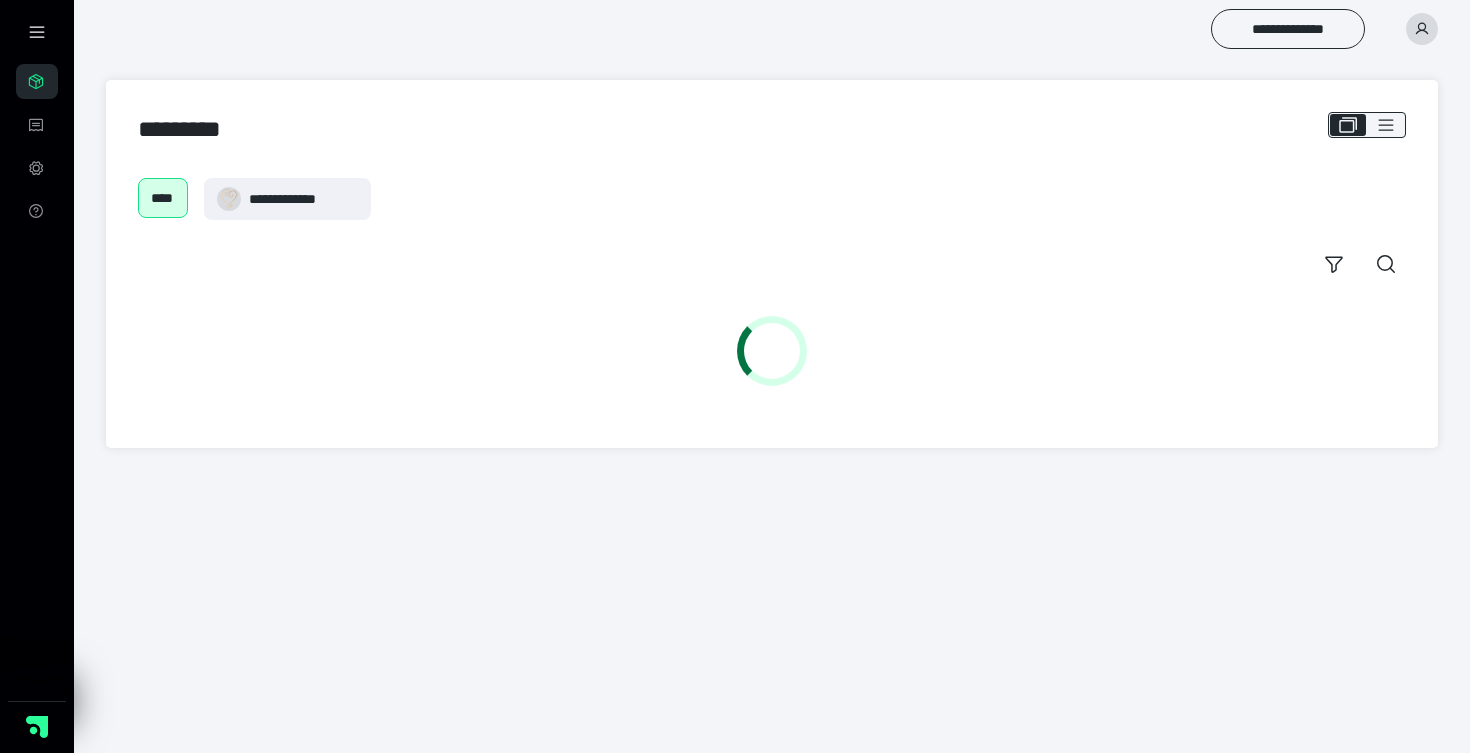 scroll, scrollTop: 0, scrollLeft: 0, axis: both 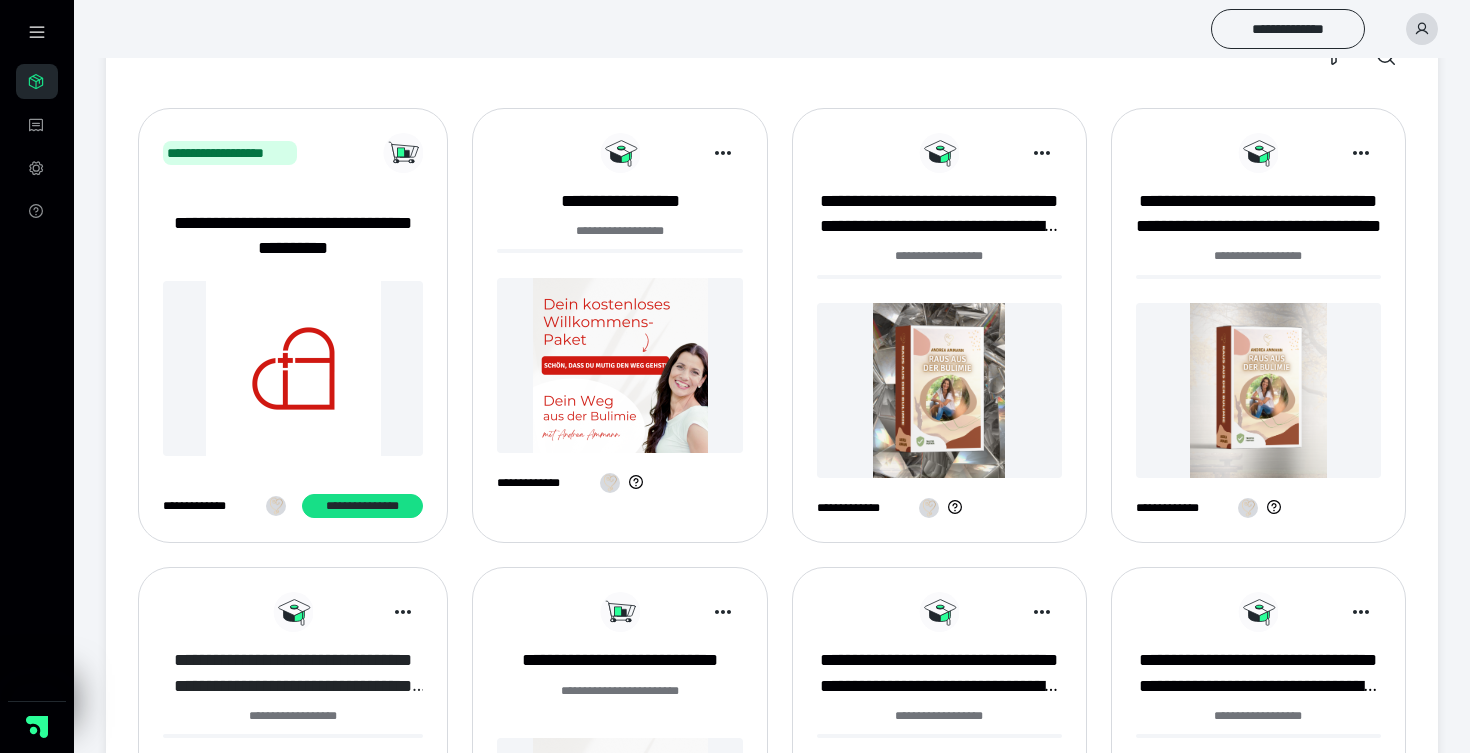 click on "**********" at bounding box center [293, 673] 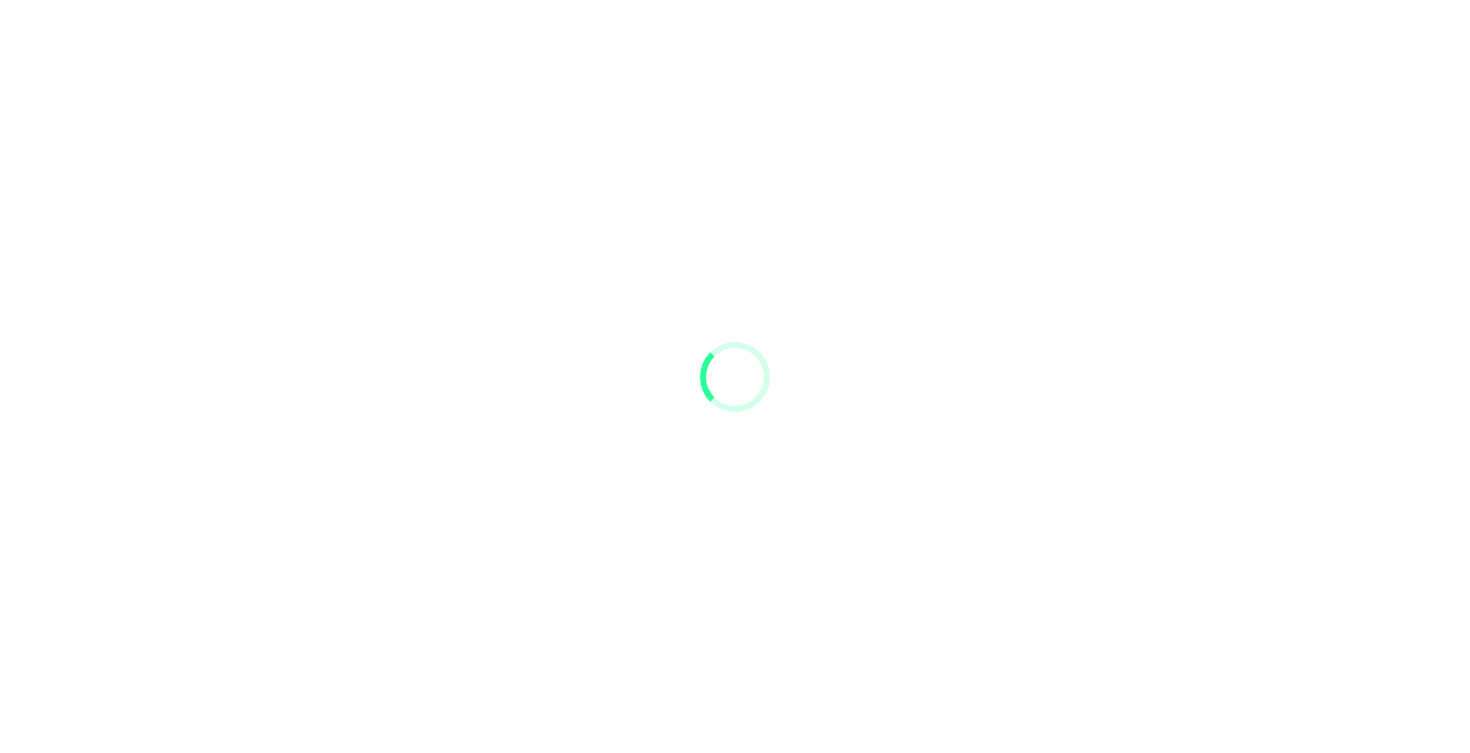 scroll, scrollTop: 0, scrollLeft: 0, axis: both 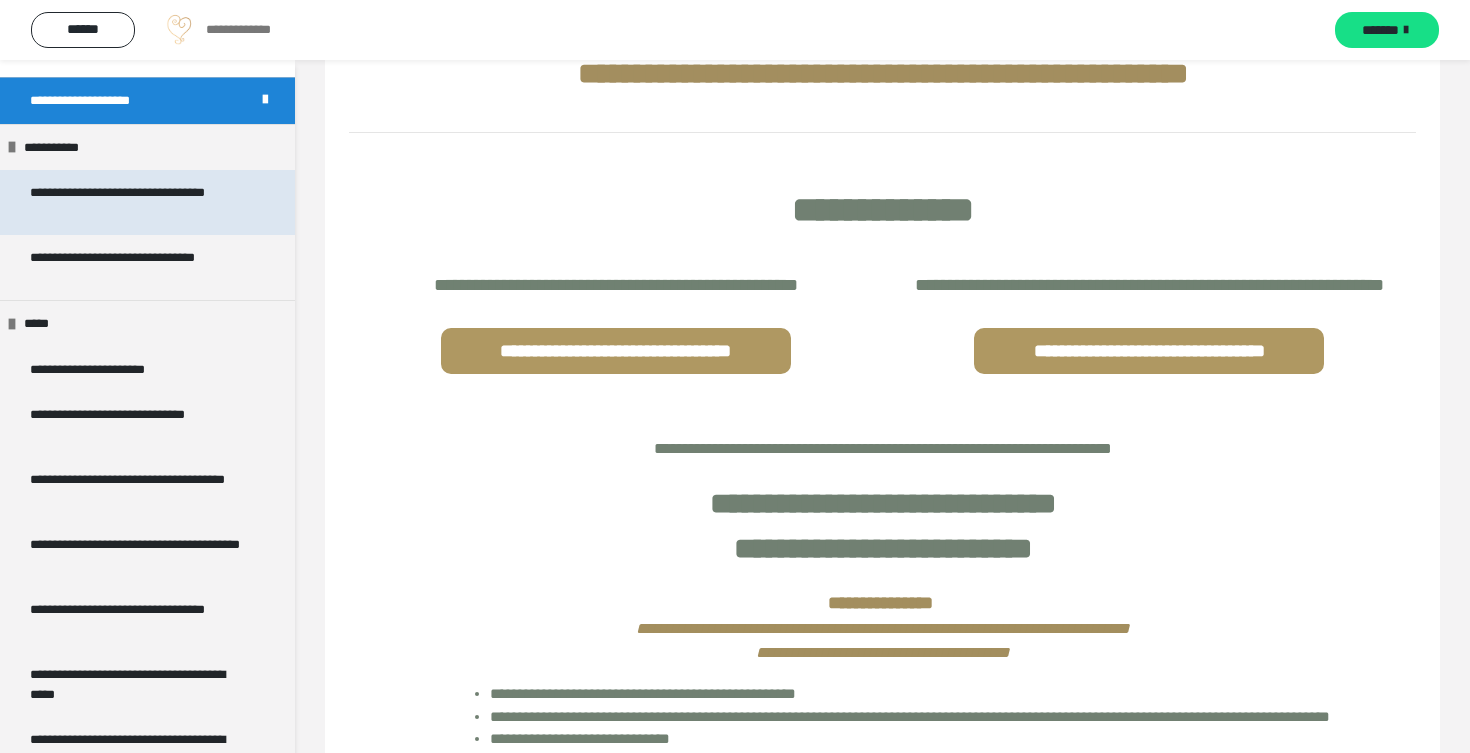 click on "**********" at bounding box center (139, 202) 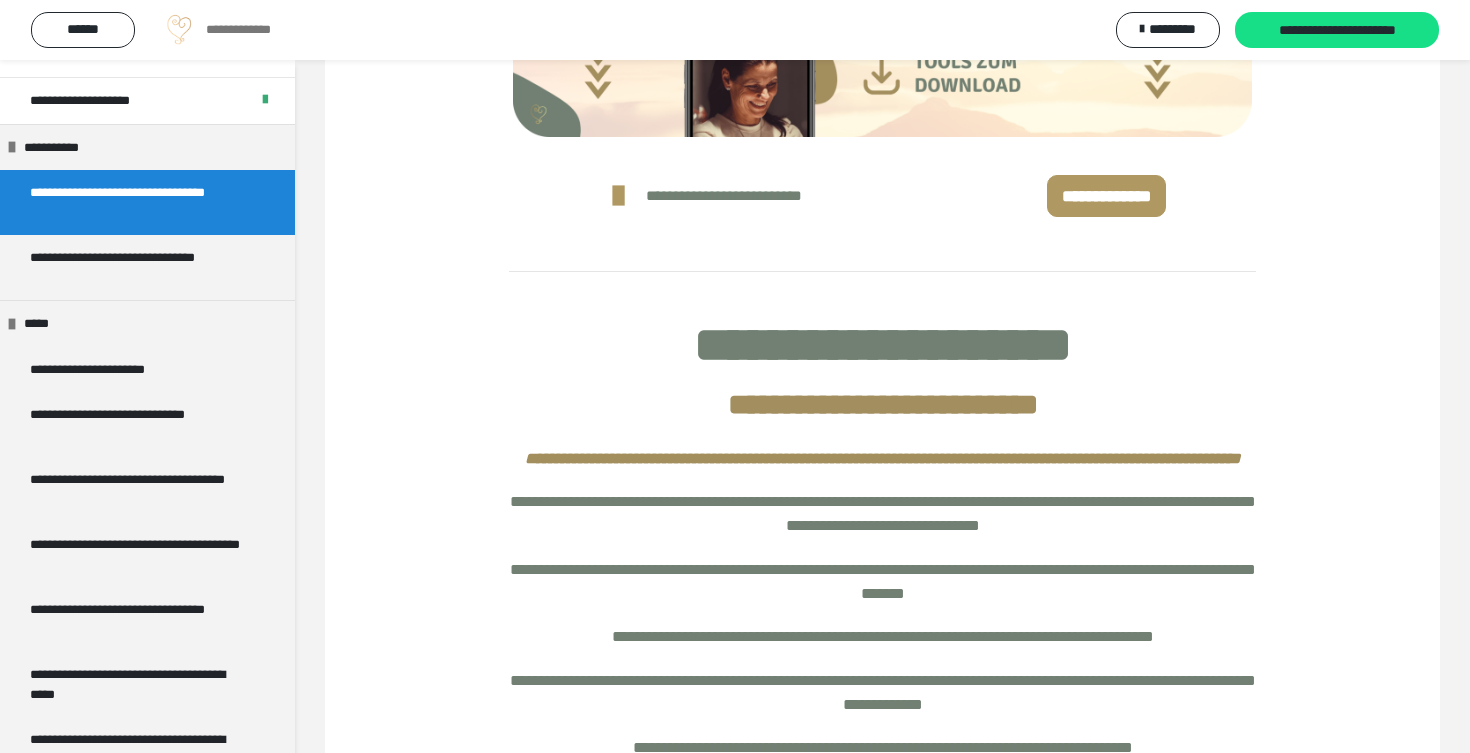 scroll, scrollTop: 487, scrollLeft: 0, axis: vertical 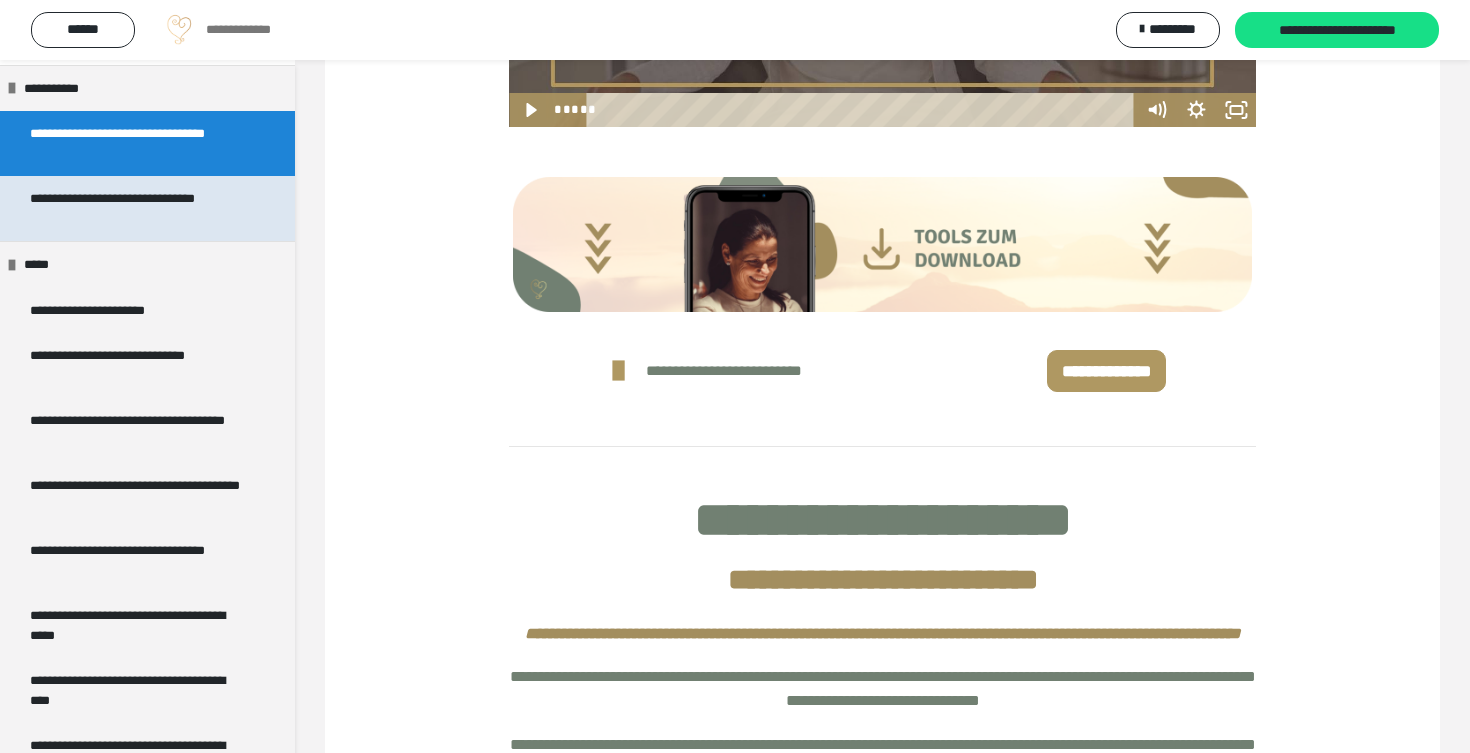 click on "**********" at bounding box center (139, 208) 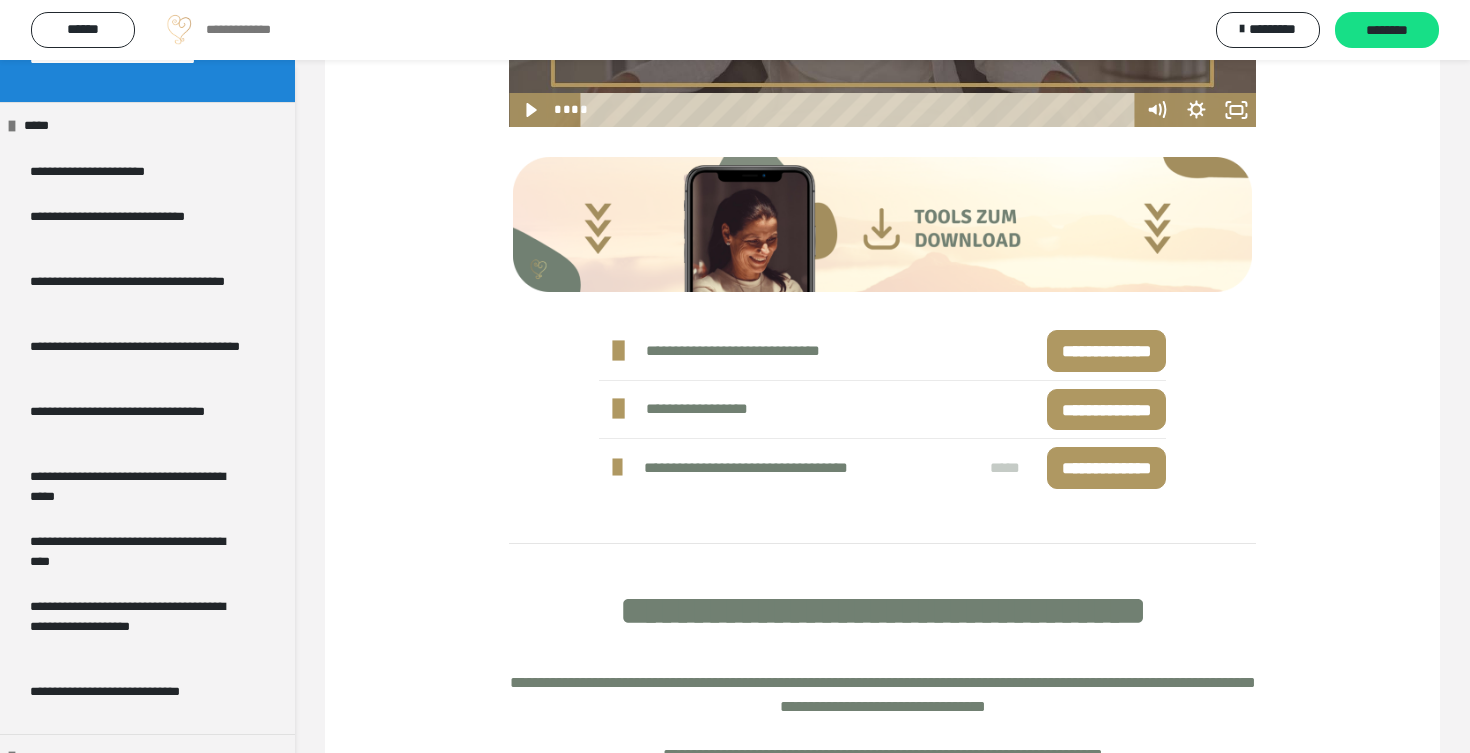 scroll, scrollTop: 339, scrollLeft: 0, axis: vertical 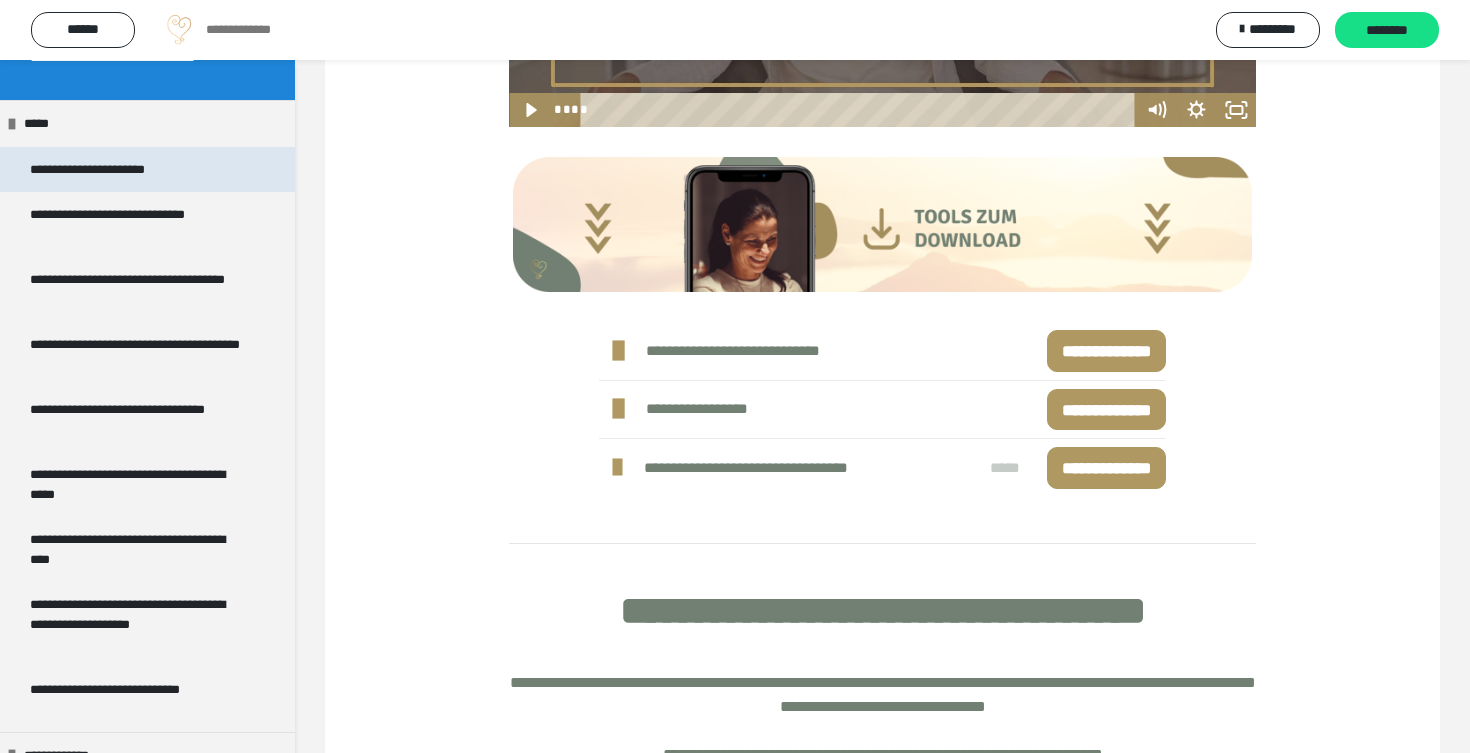 click on "**********" at bounding box center (108, 170) 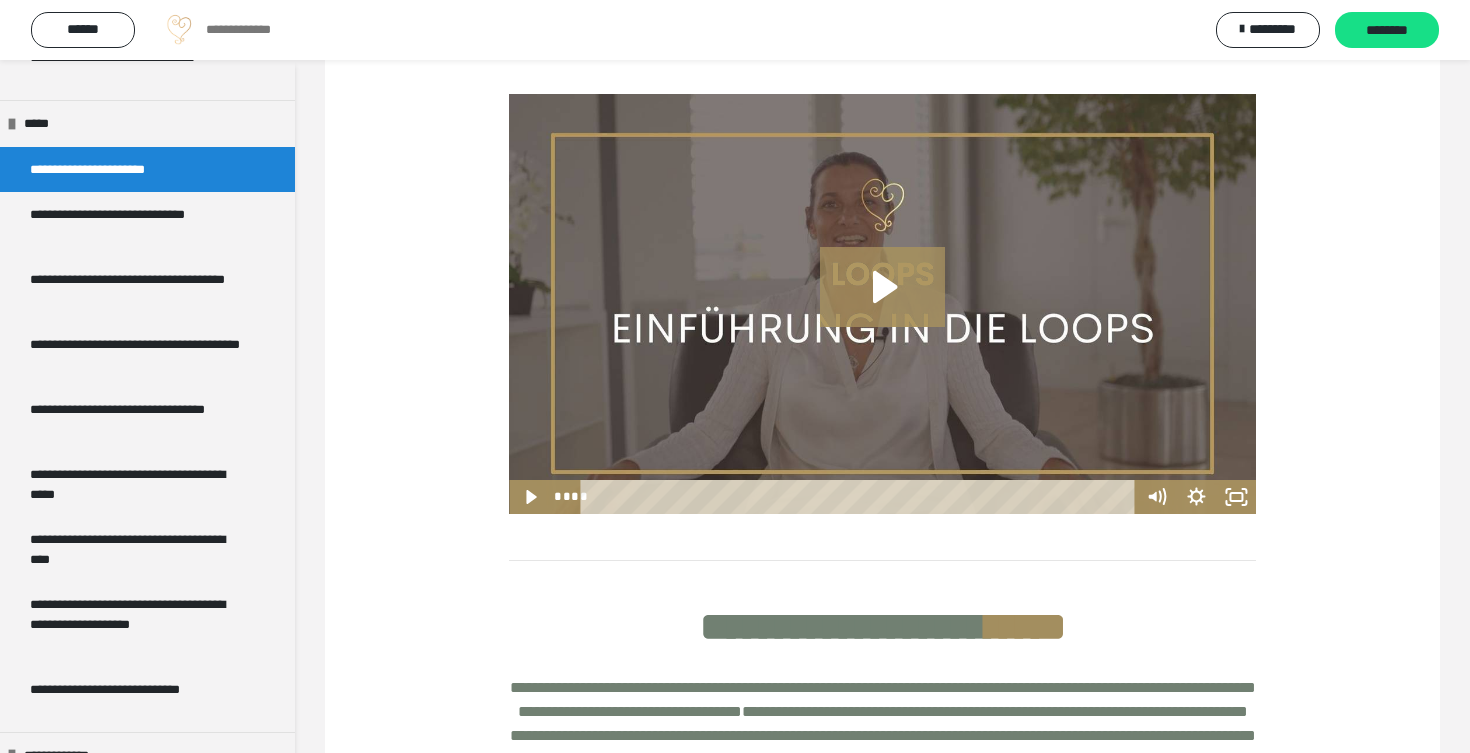 scroll, scrollTop: 94, scrollLeft: 0, axis: vertical 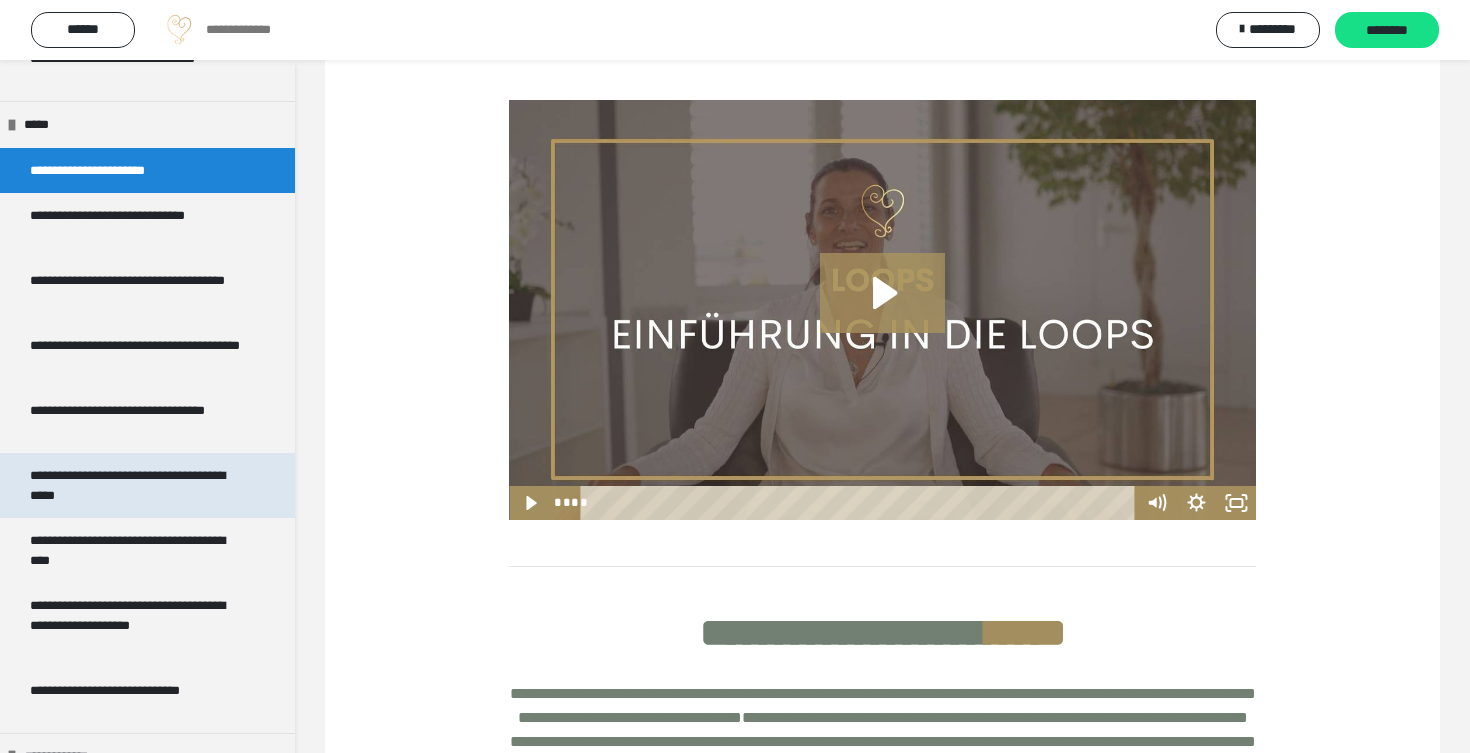click on "**********" at bounding box center [139, 485] 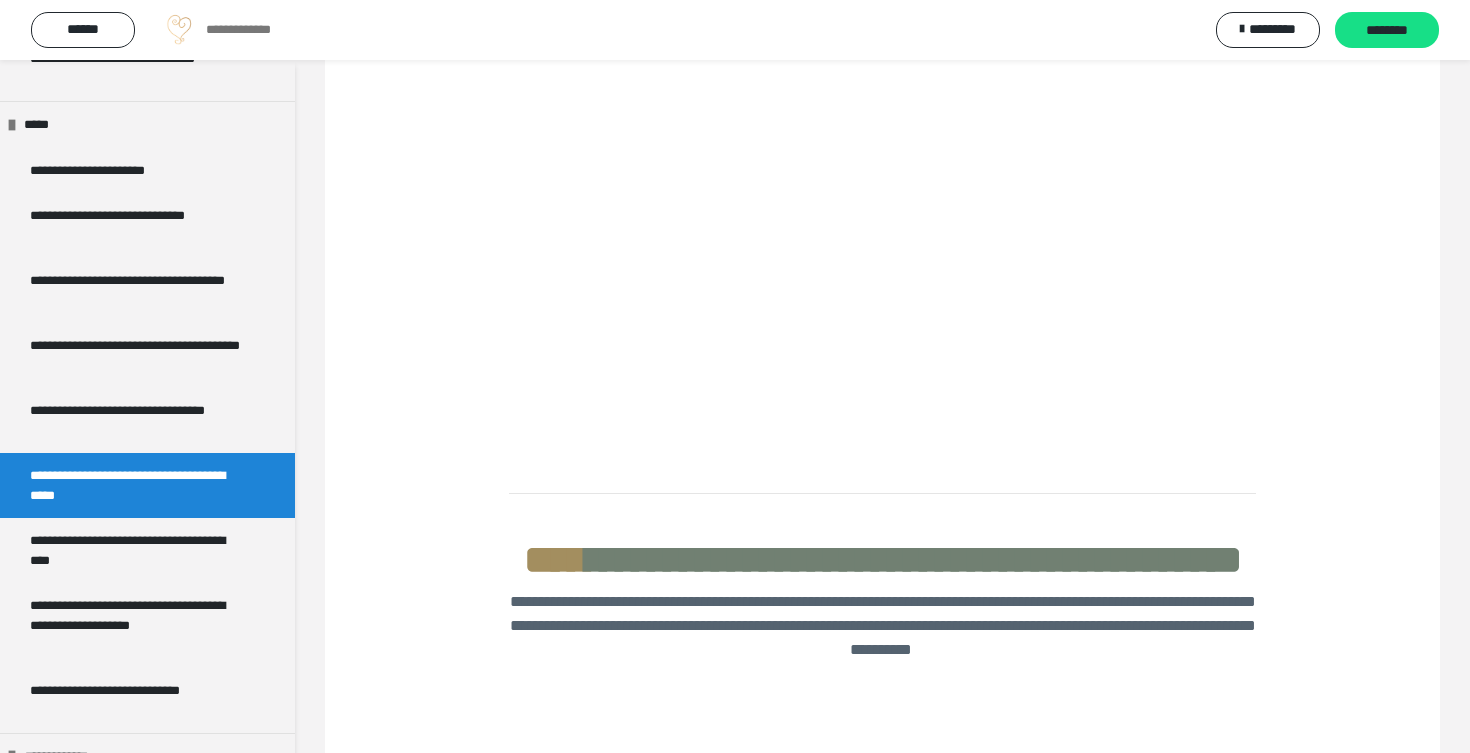 scroll, scrollTop: 171, scrollLeft: 0, axis: vertical 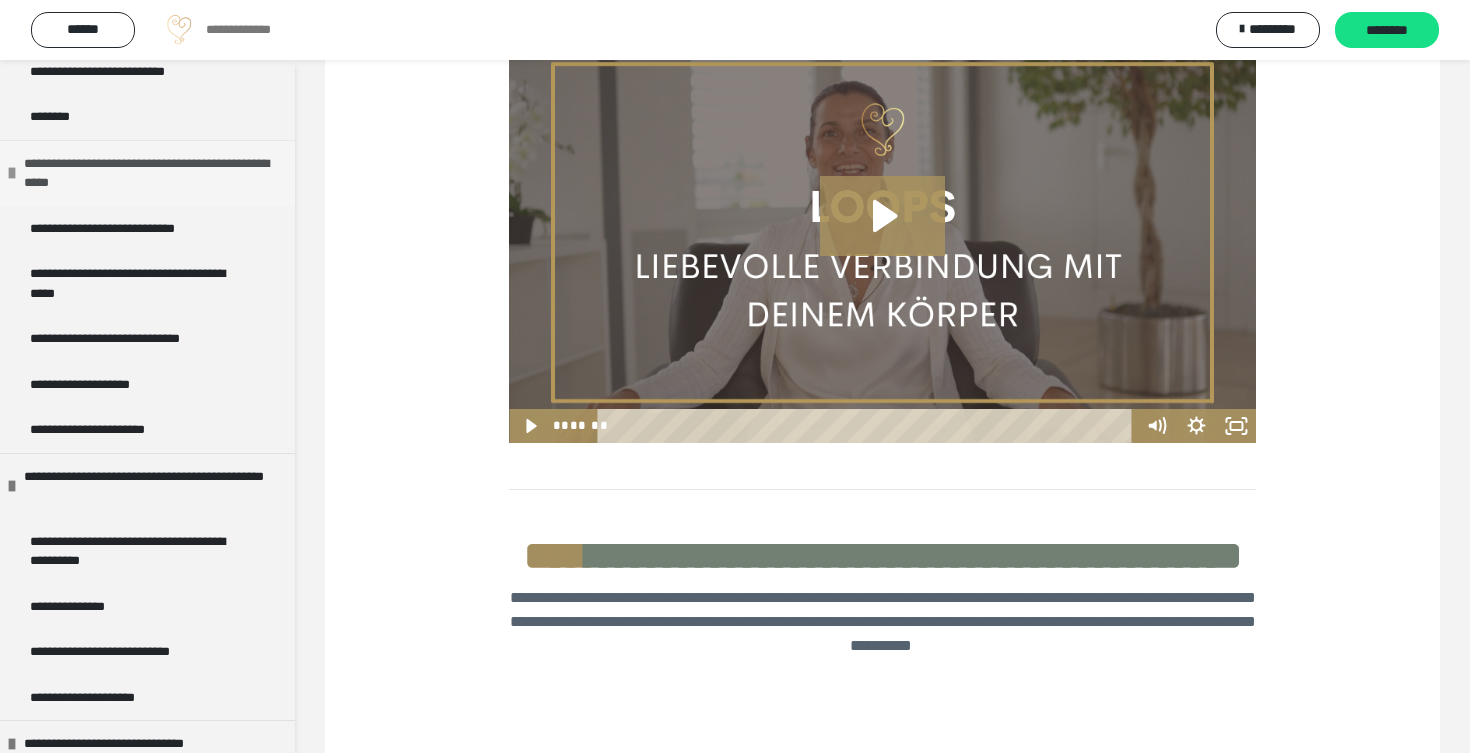 click at bounding box center (12, 173) 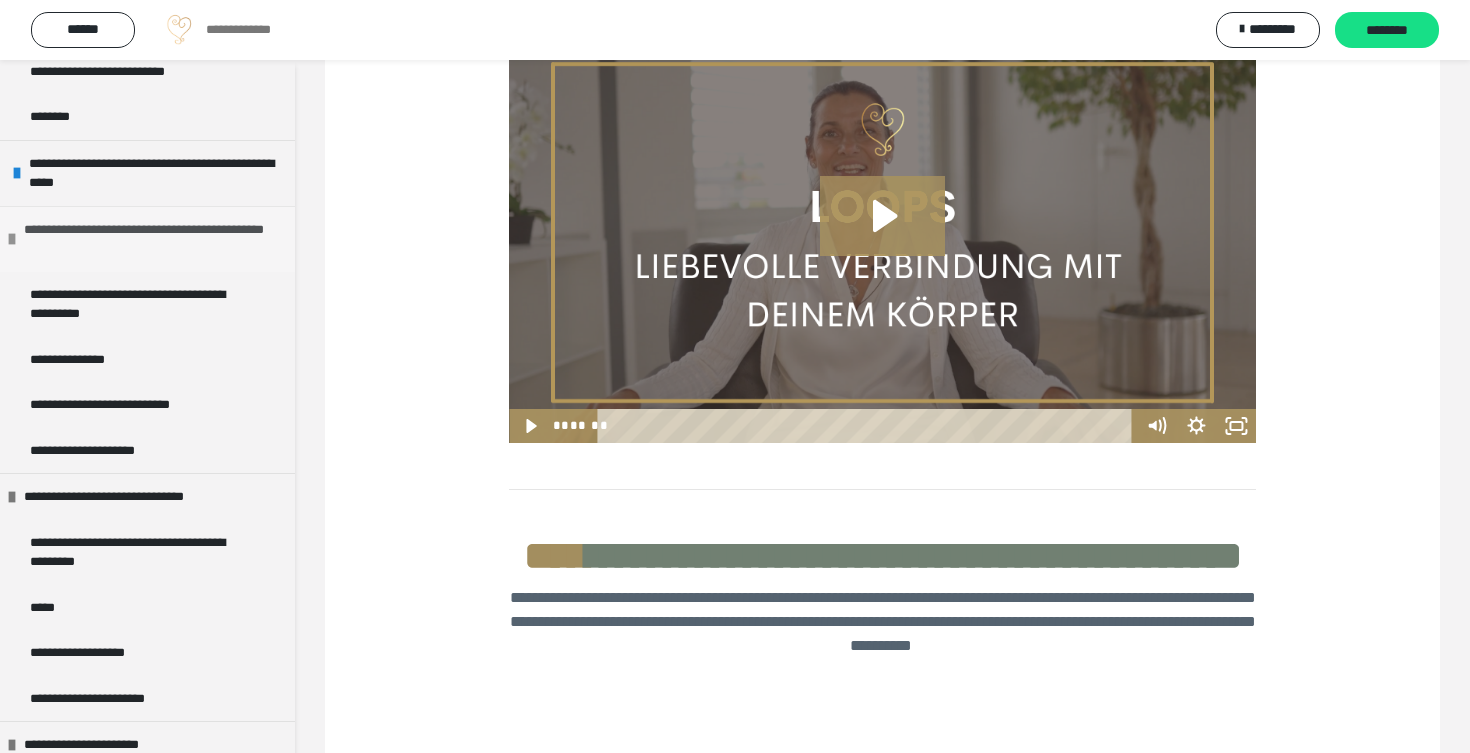 click at bounding box center (12, 239) 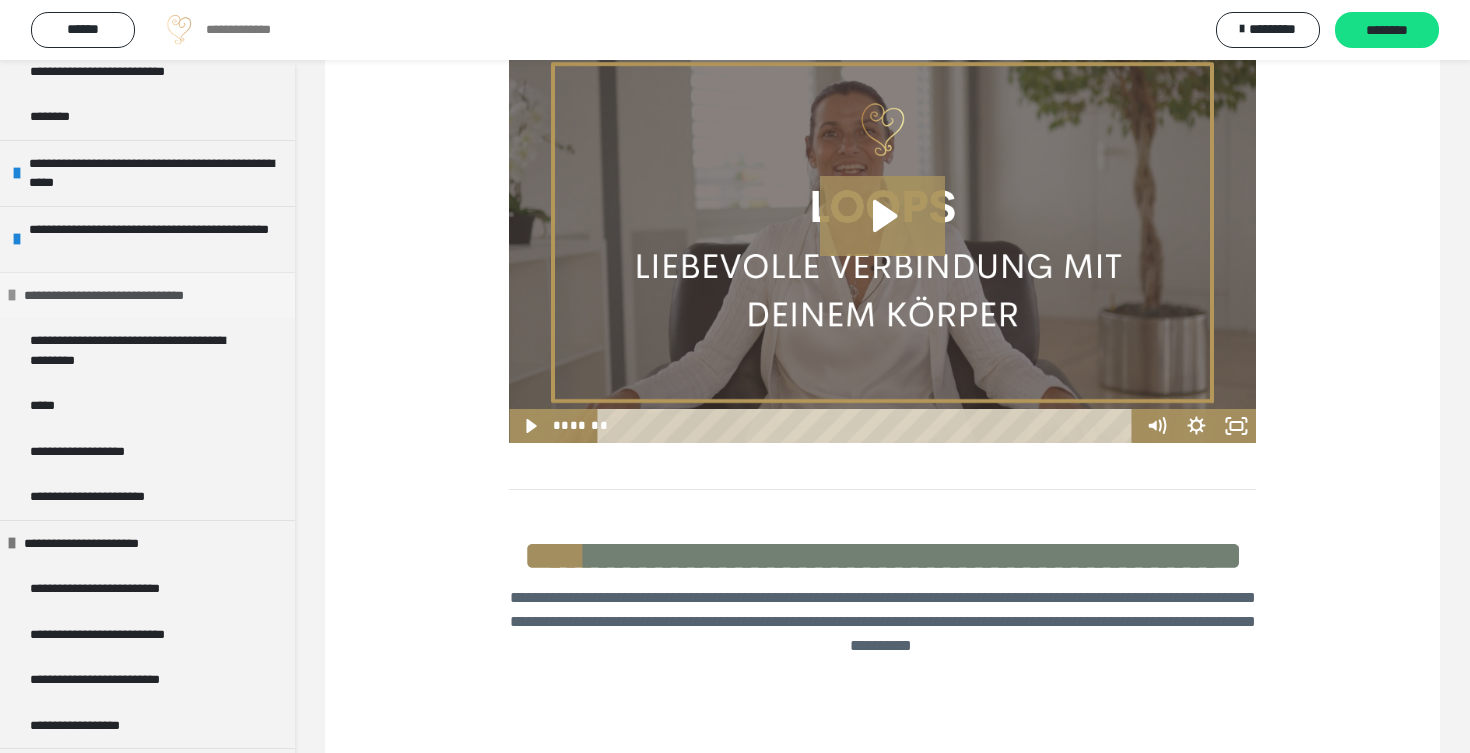 click at bounding box center (12, 295) 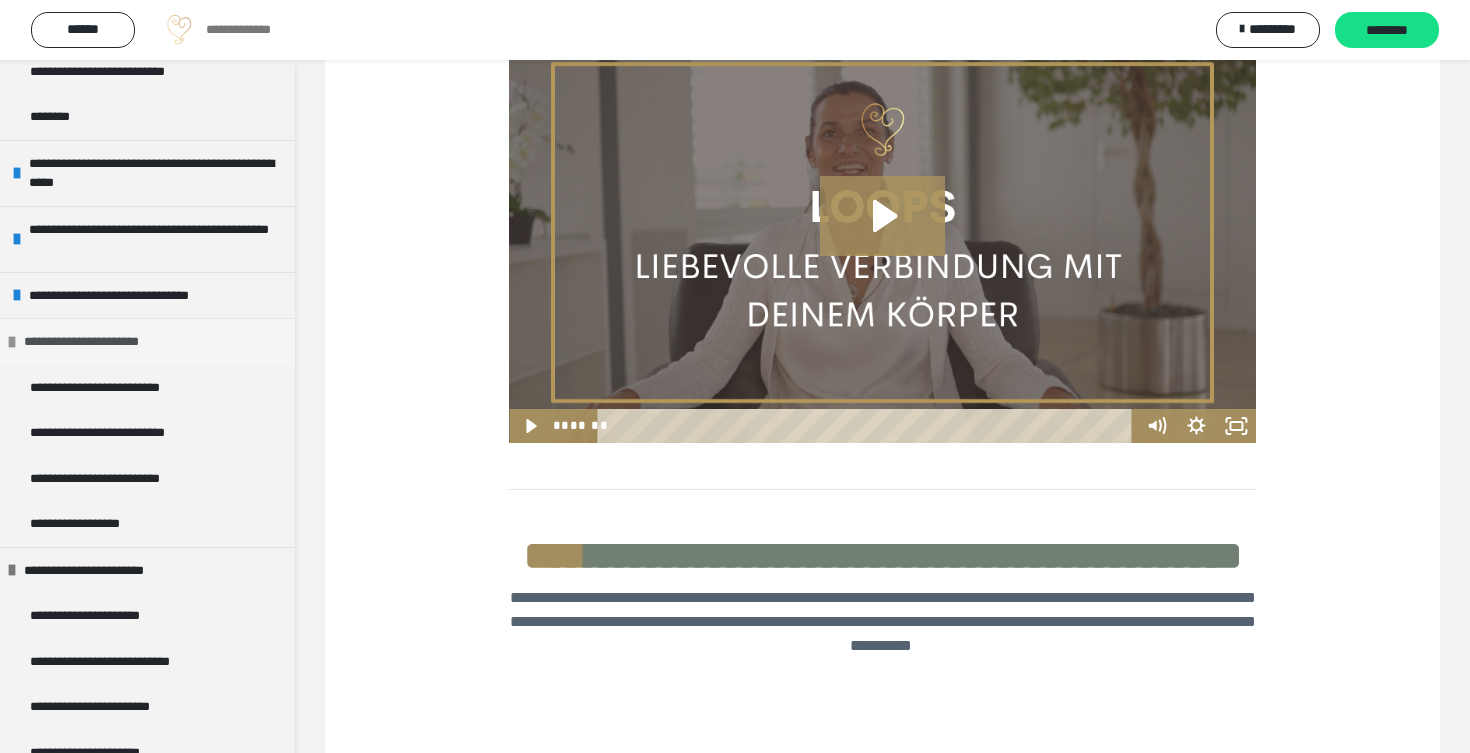 click at bounding box center [12, 342] 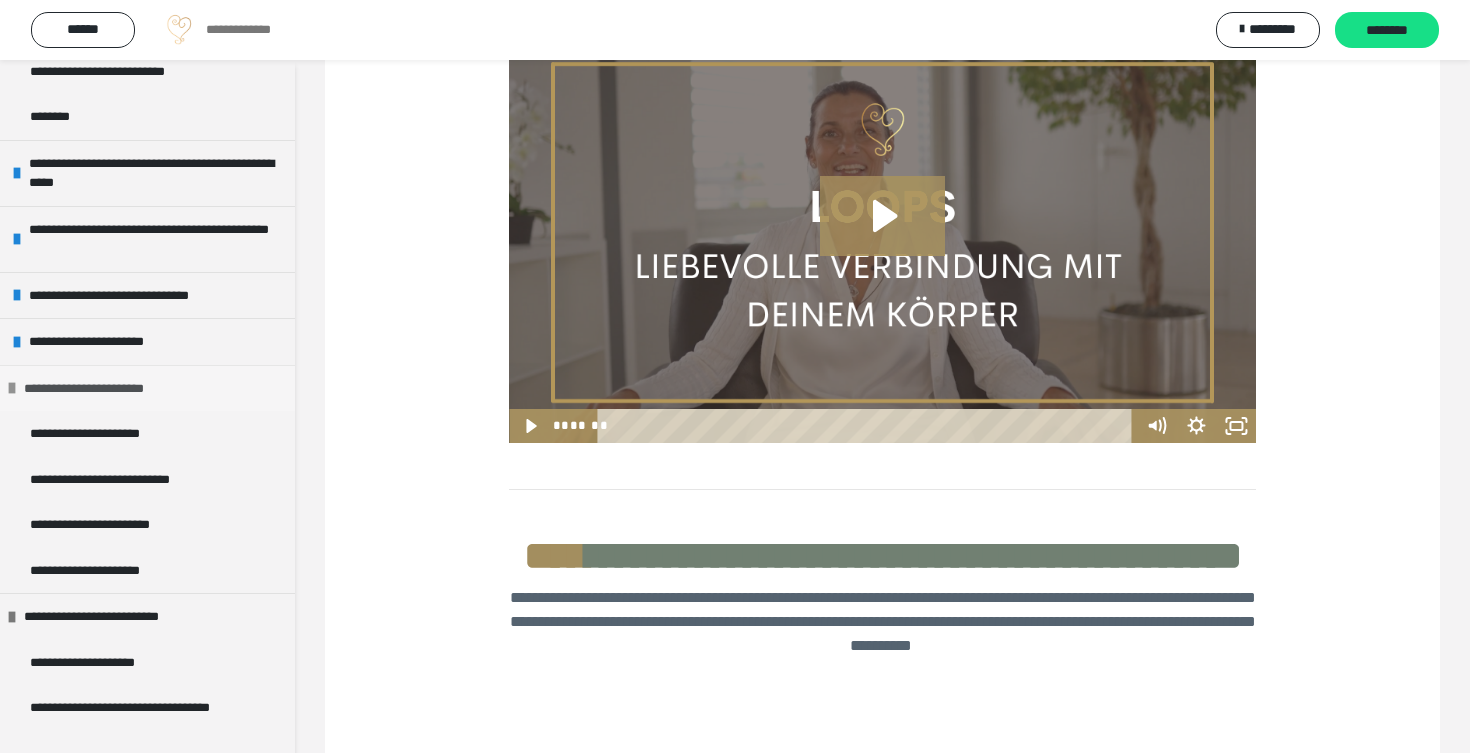 click on "**********" at bounding box center [147, 388] 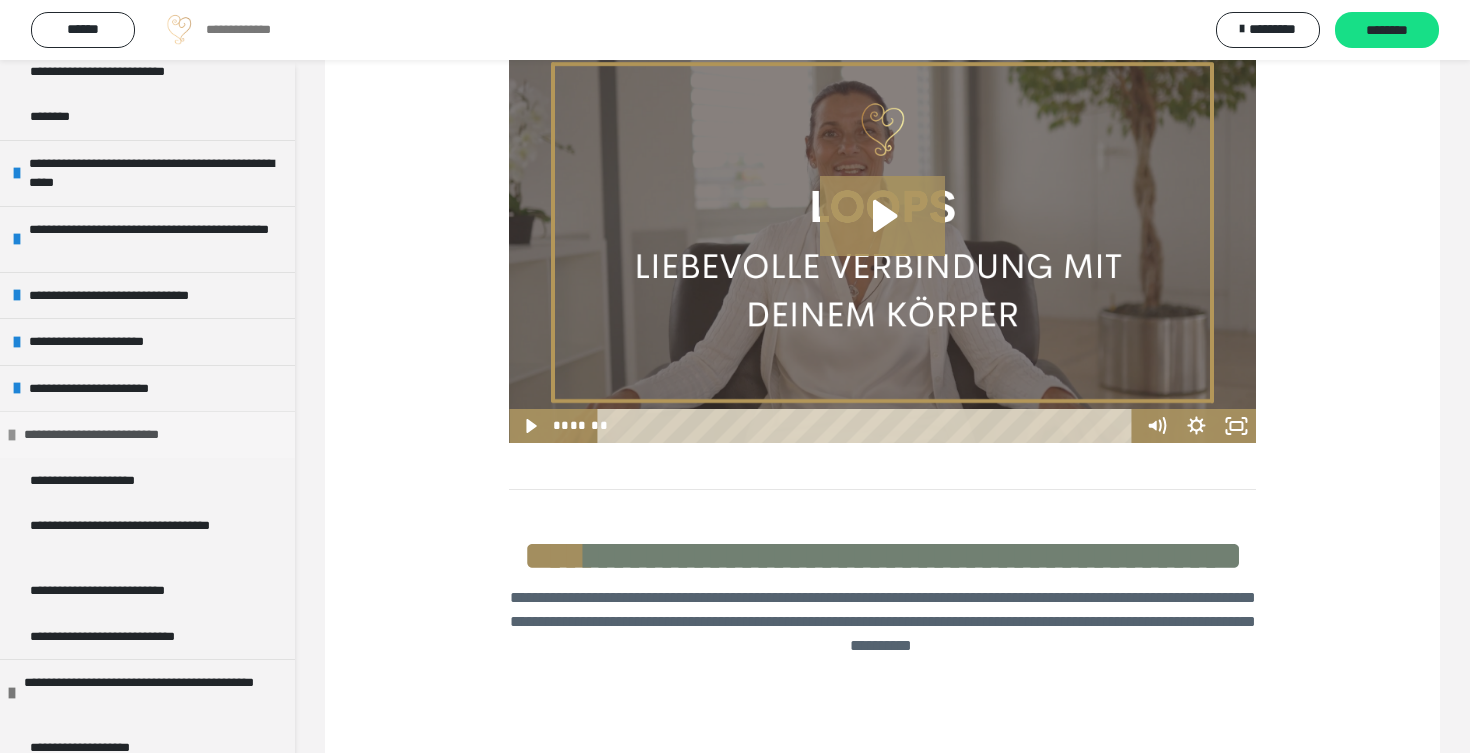 click at bounding box center (12, 435) 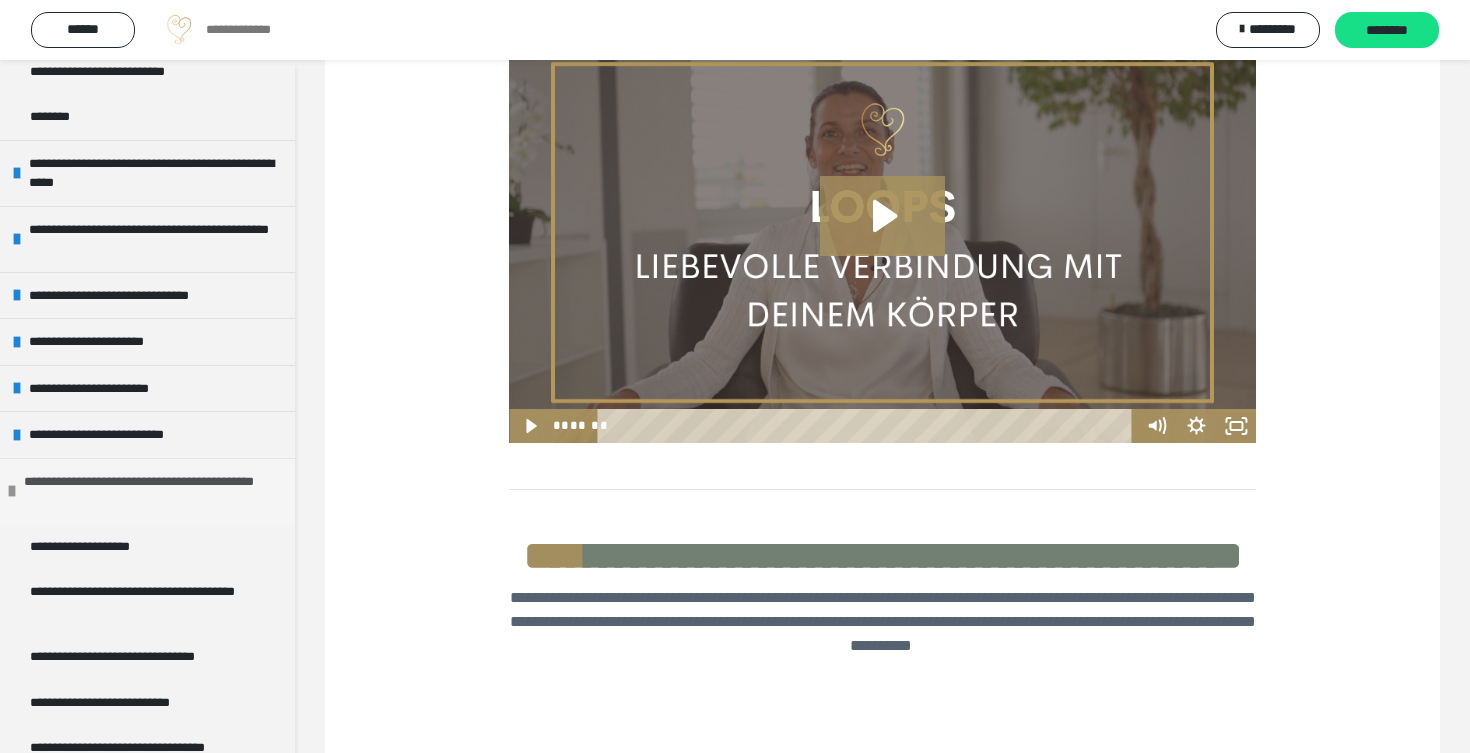 click at bounding box center [12, 491] 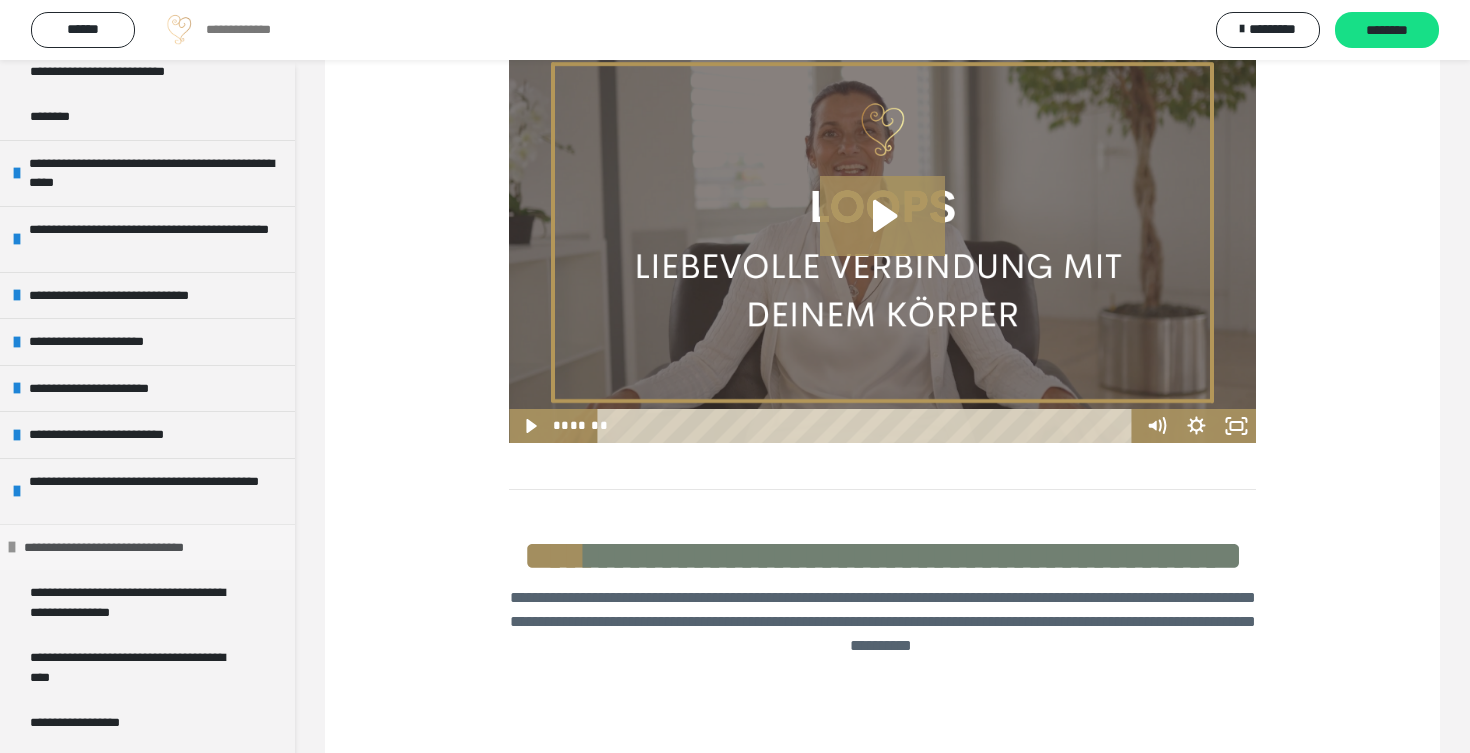 click at bounding box center [12, 547] 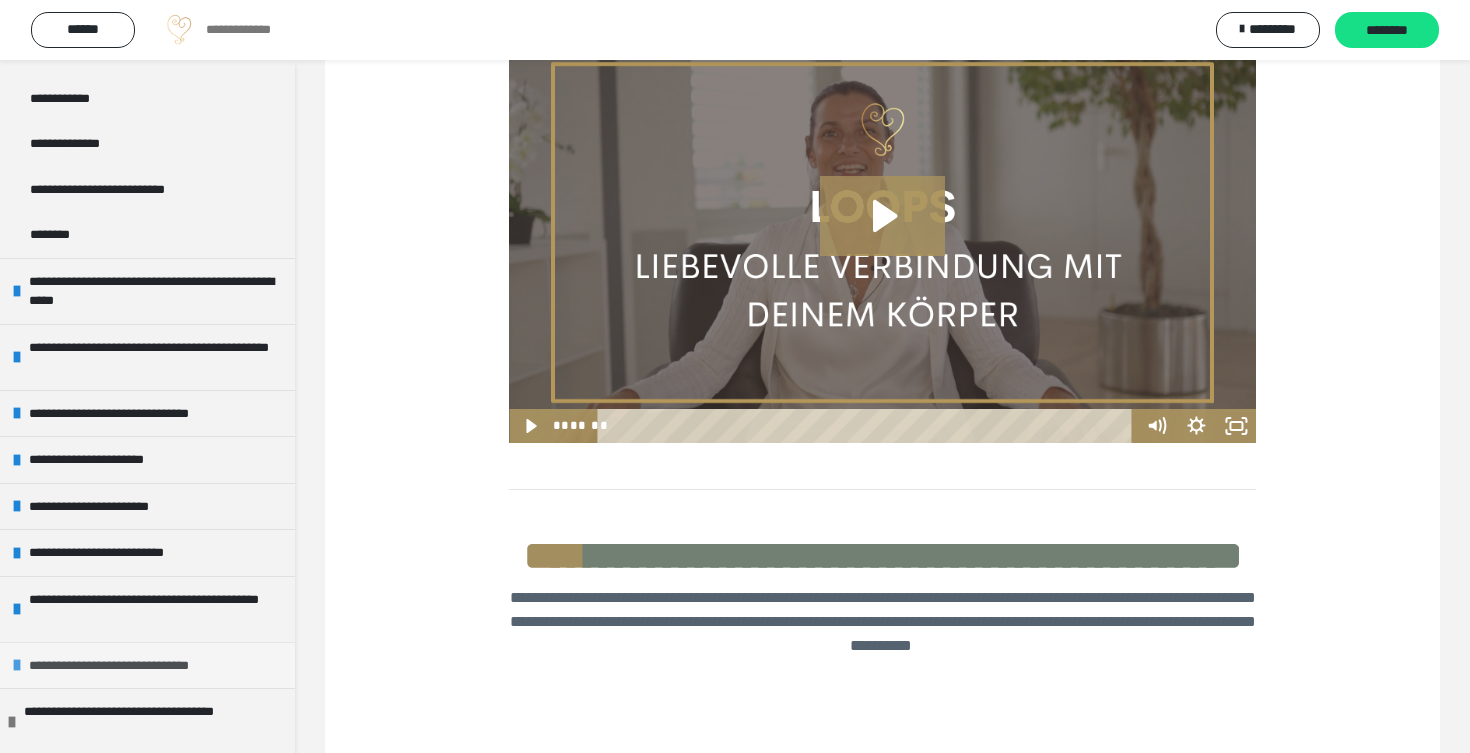 scroll, scrollTop: 1853, scrollLeft: 0, axis: vertical 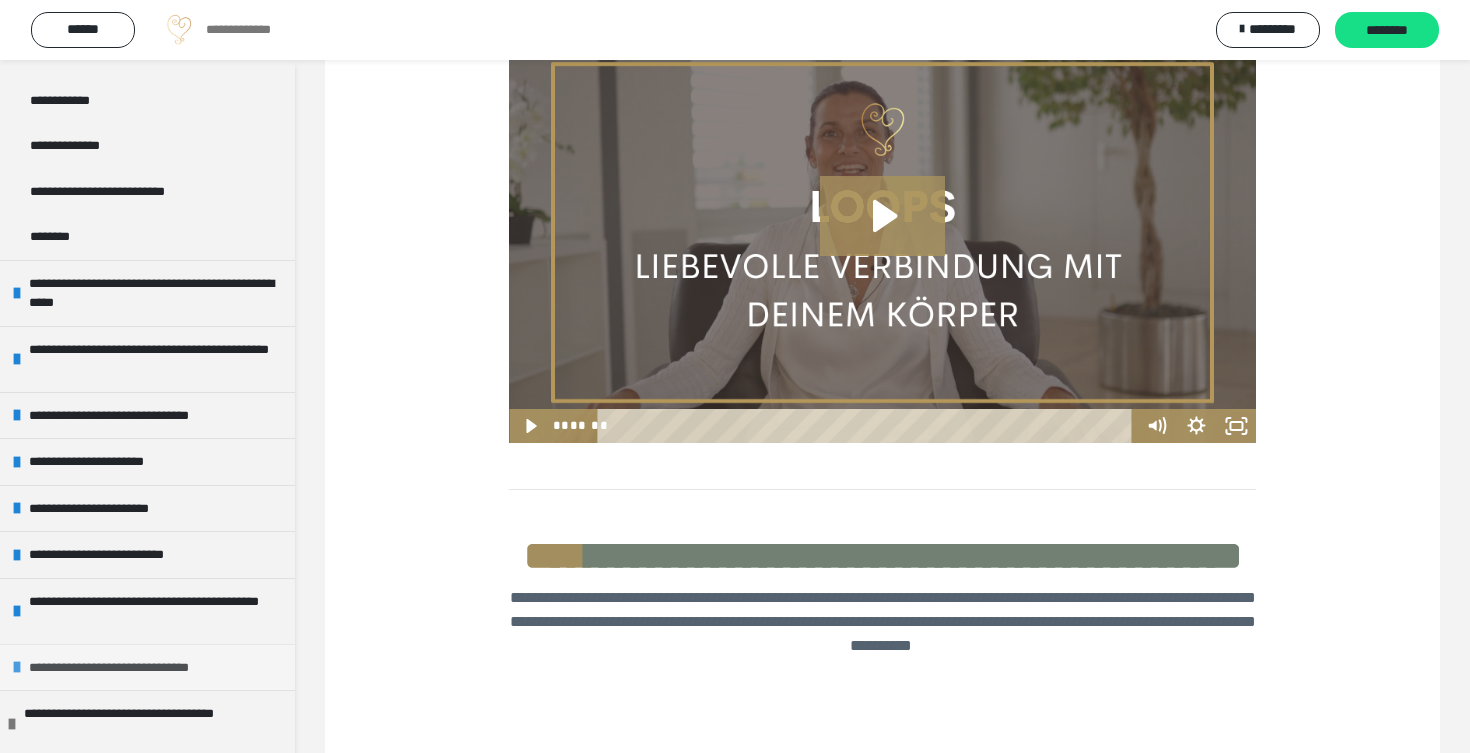 click at bounding box center [17, 667] 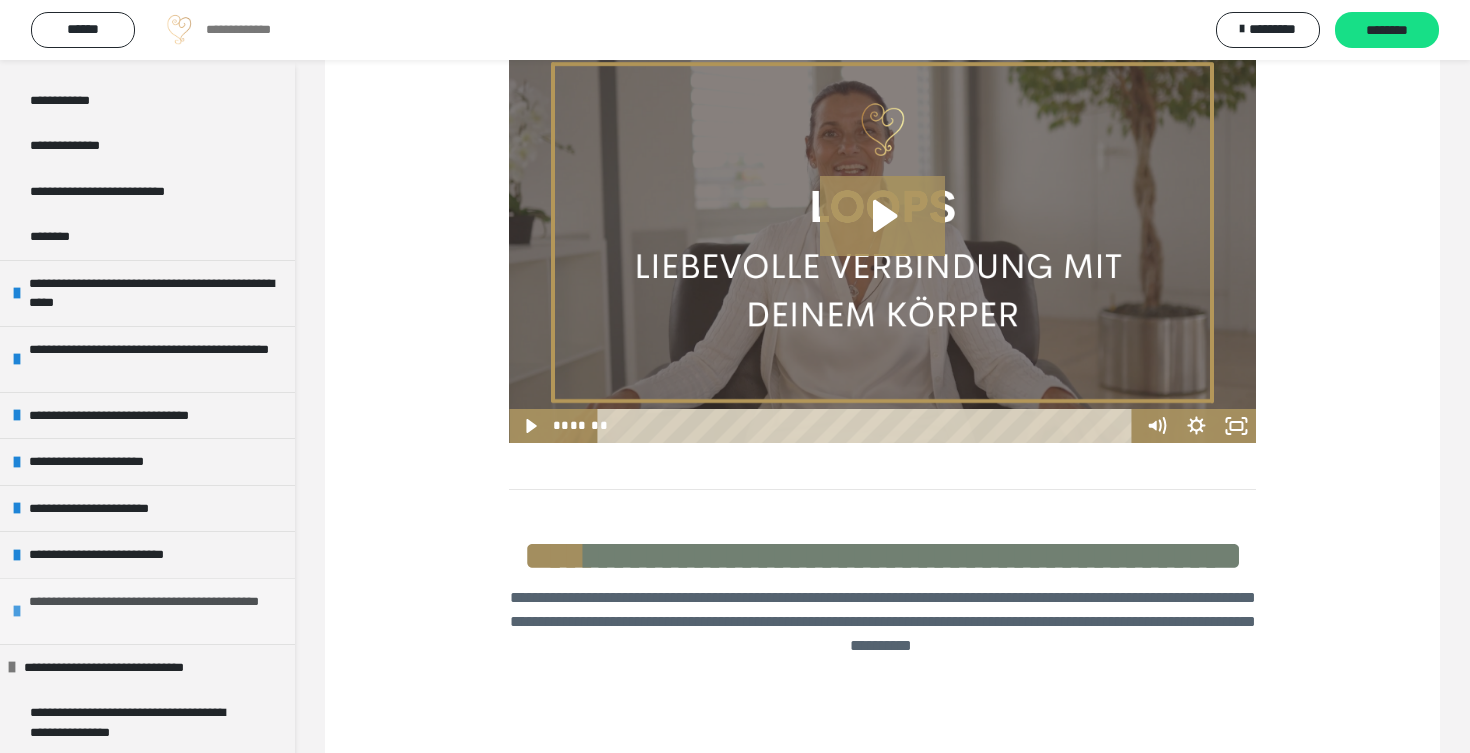 click at bounding box center (17, 611) 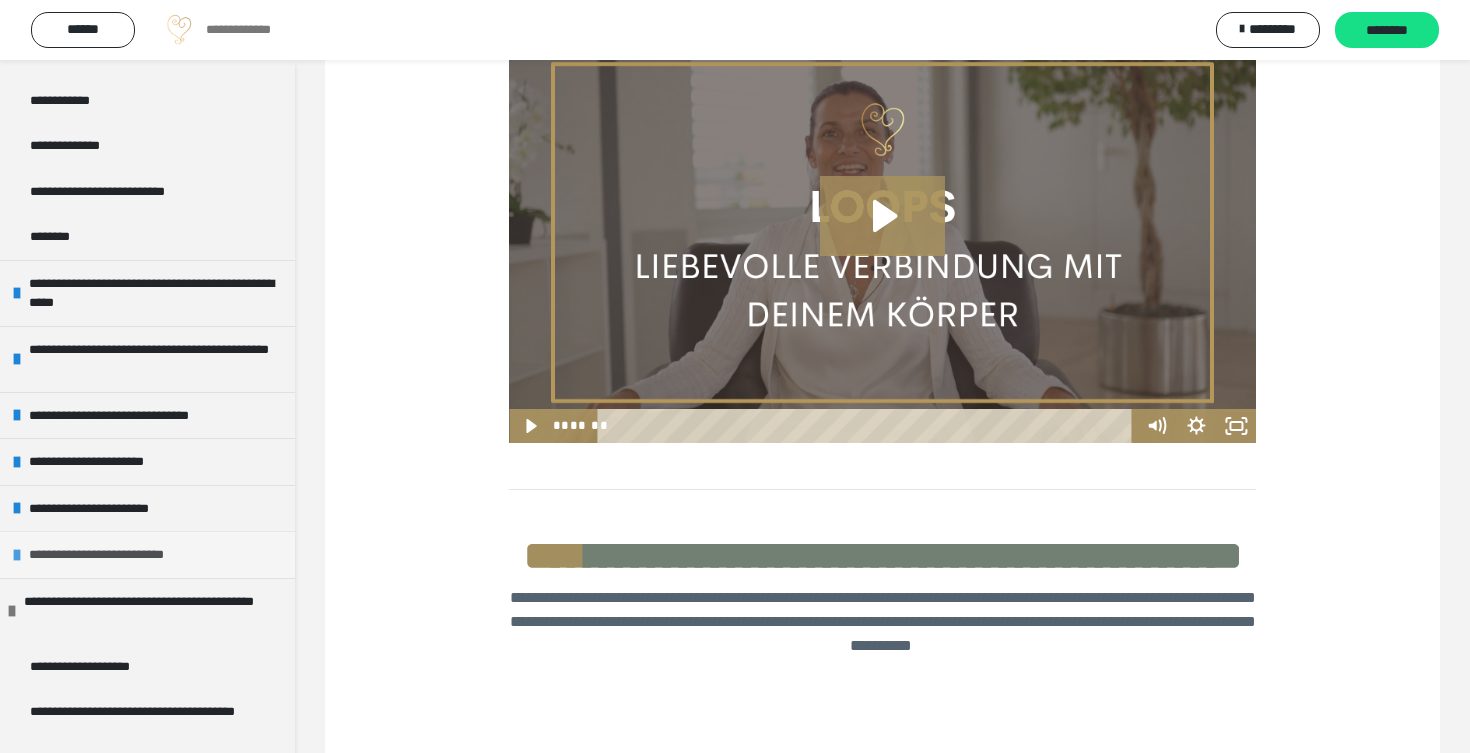 click on "**********" at bounding box center (121, 555) 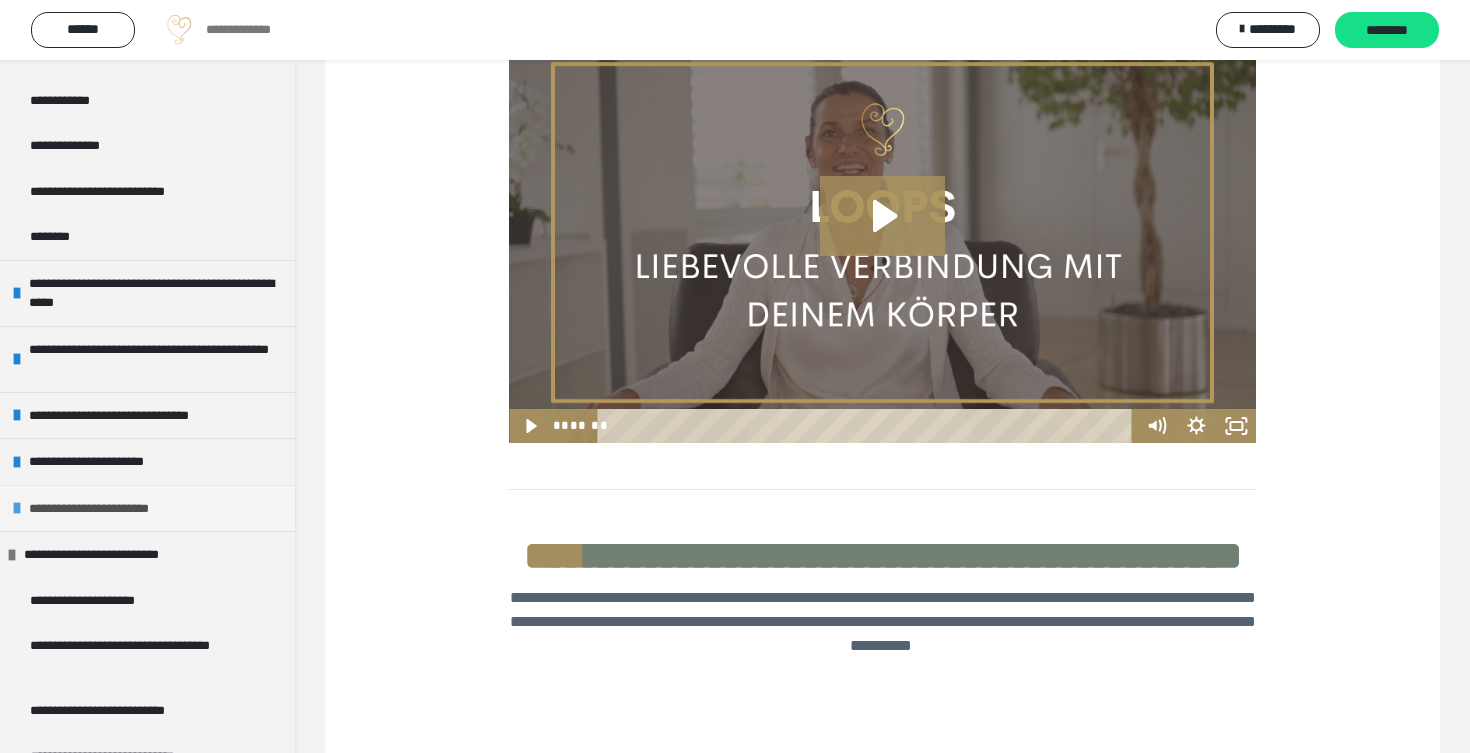 click at bounding box center (17, 508) 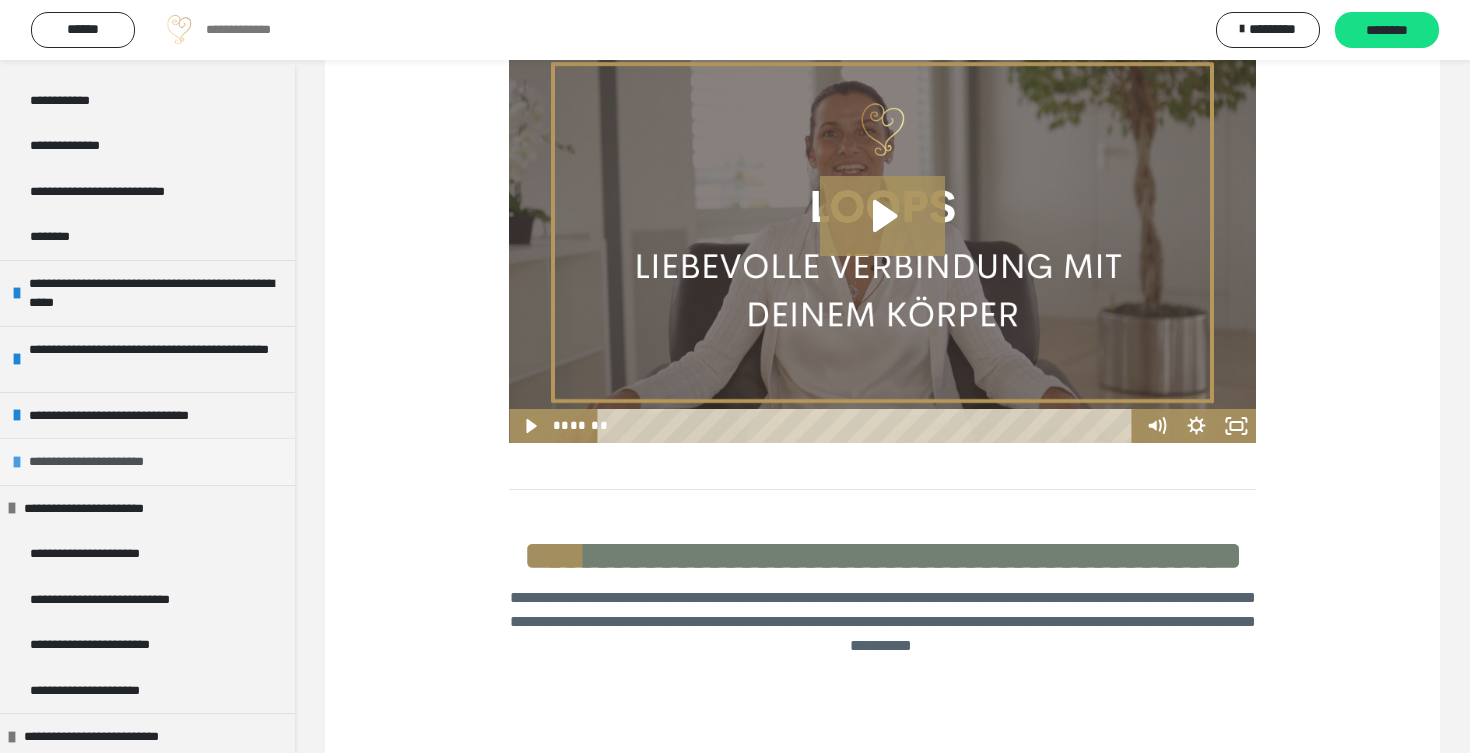 click at bounding box center [17, 462] 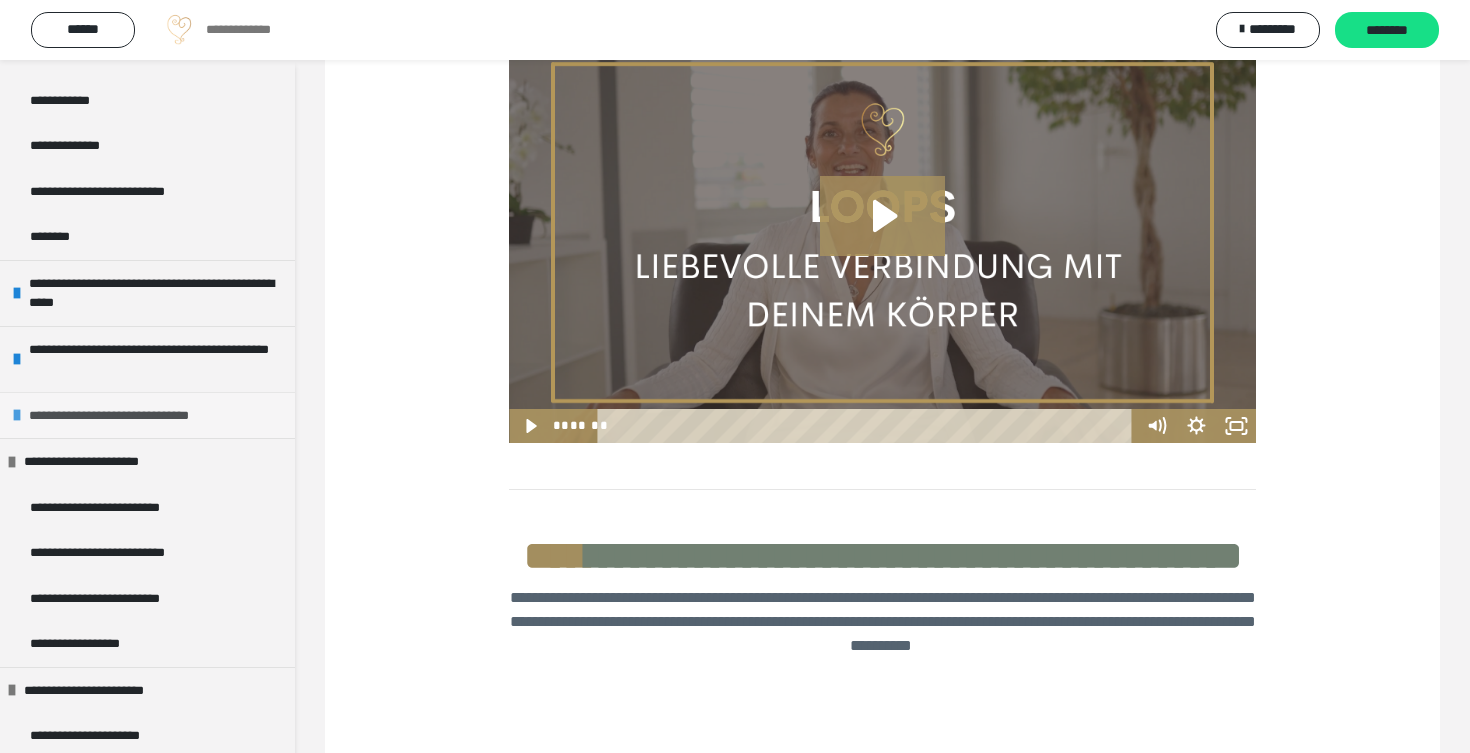 click on "**********" at bounding box center [137, 416] 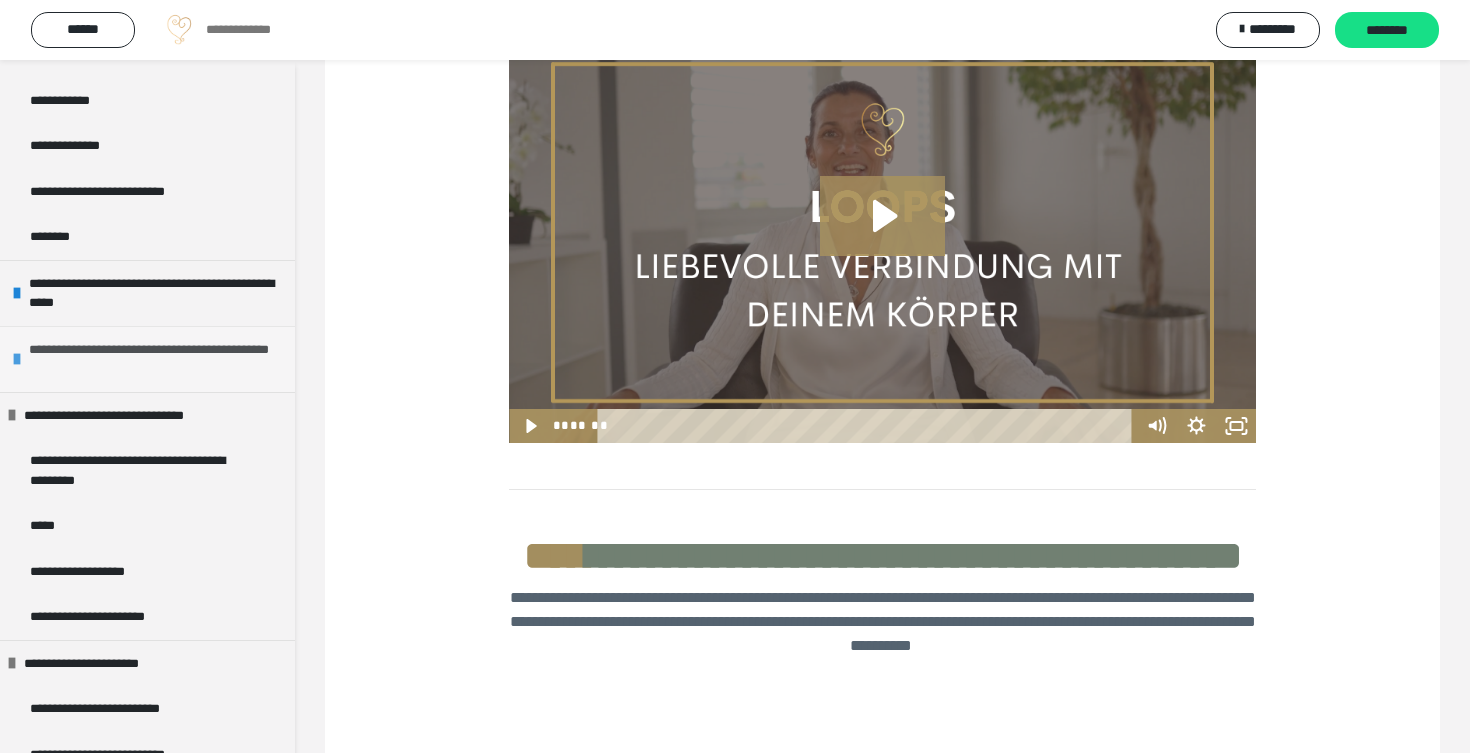 click on "**********" at bounding box center [147, 359] 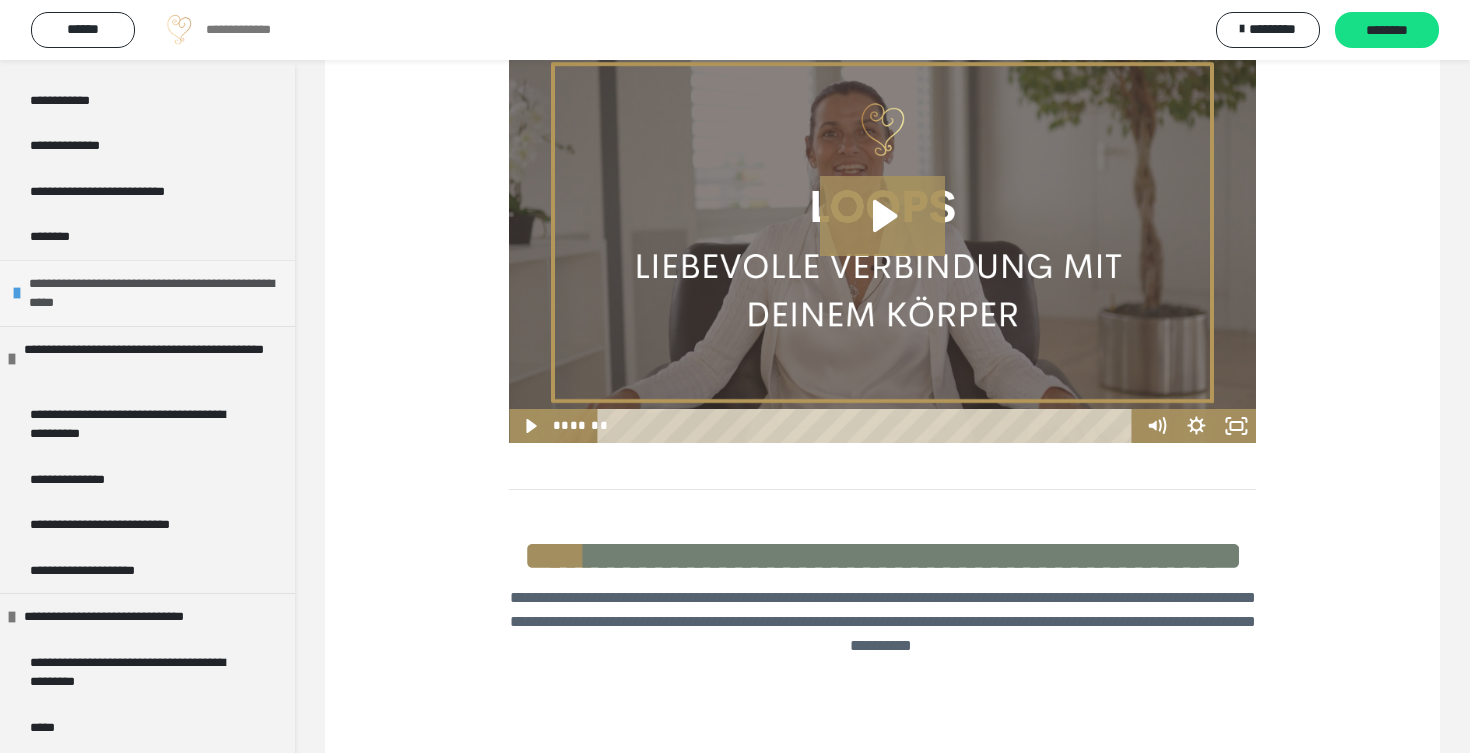 click on "**********" at bounding box center (147, 293) 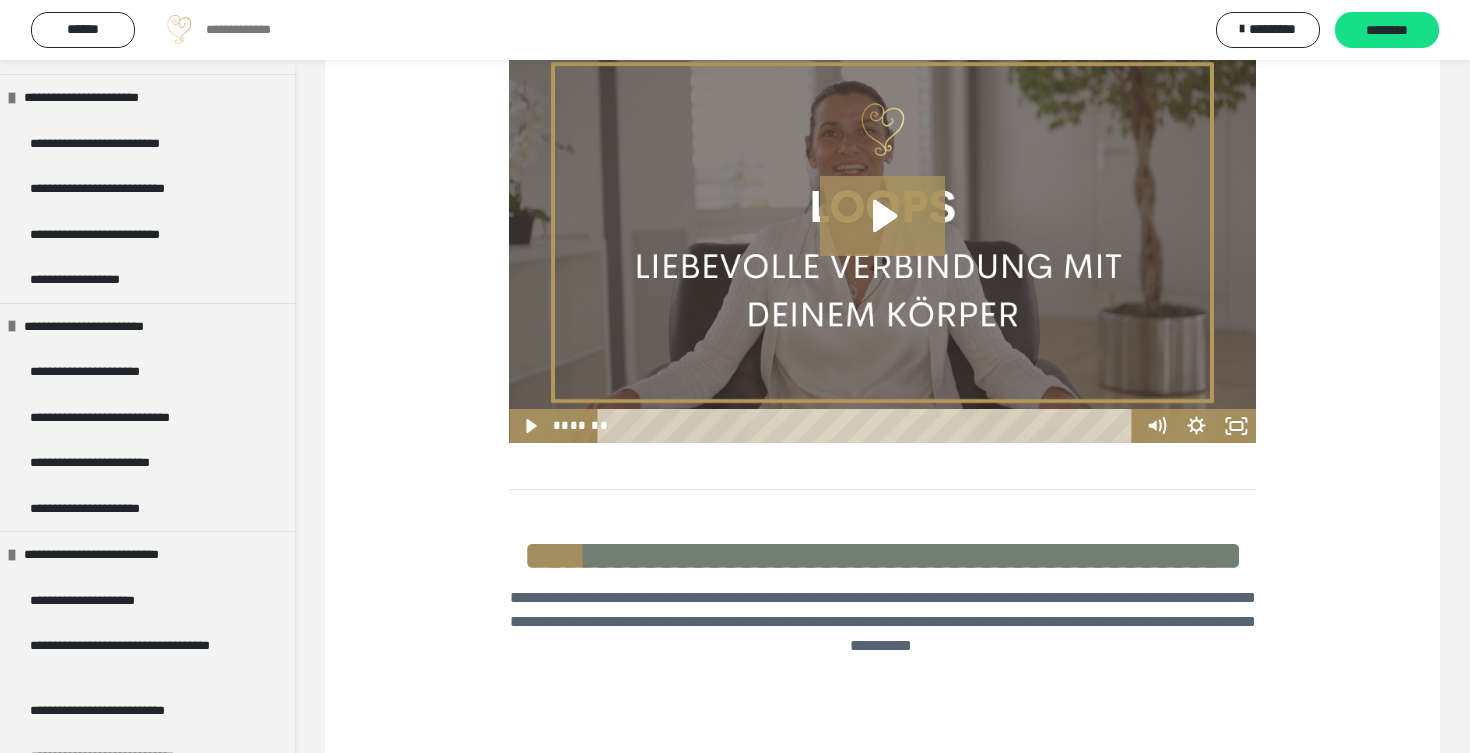 scroll, scrollTop: 2893, scrollLeft: 0, axis: vertical 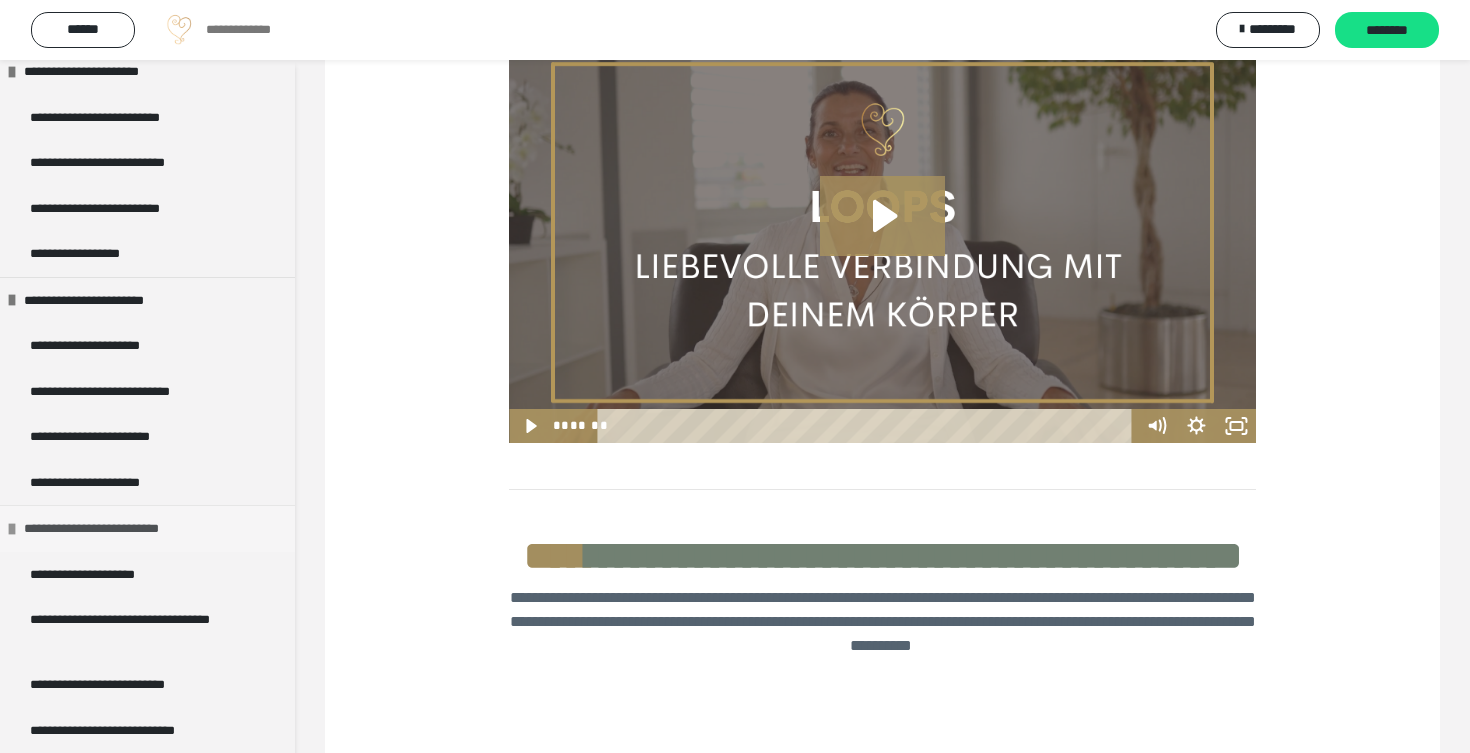 click at bounding box center [12, 529] 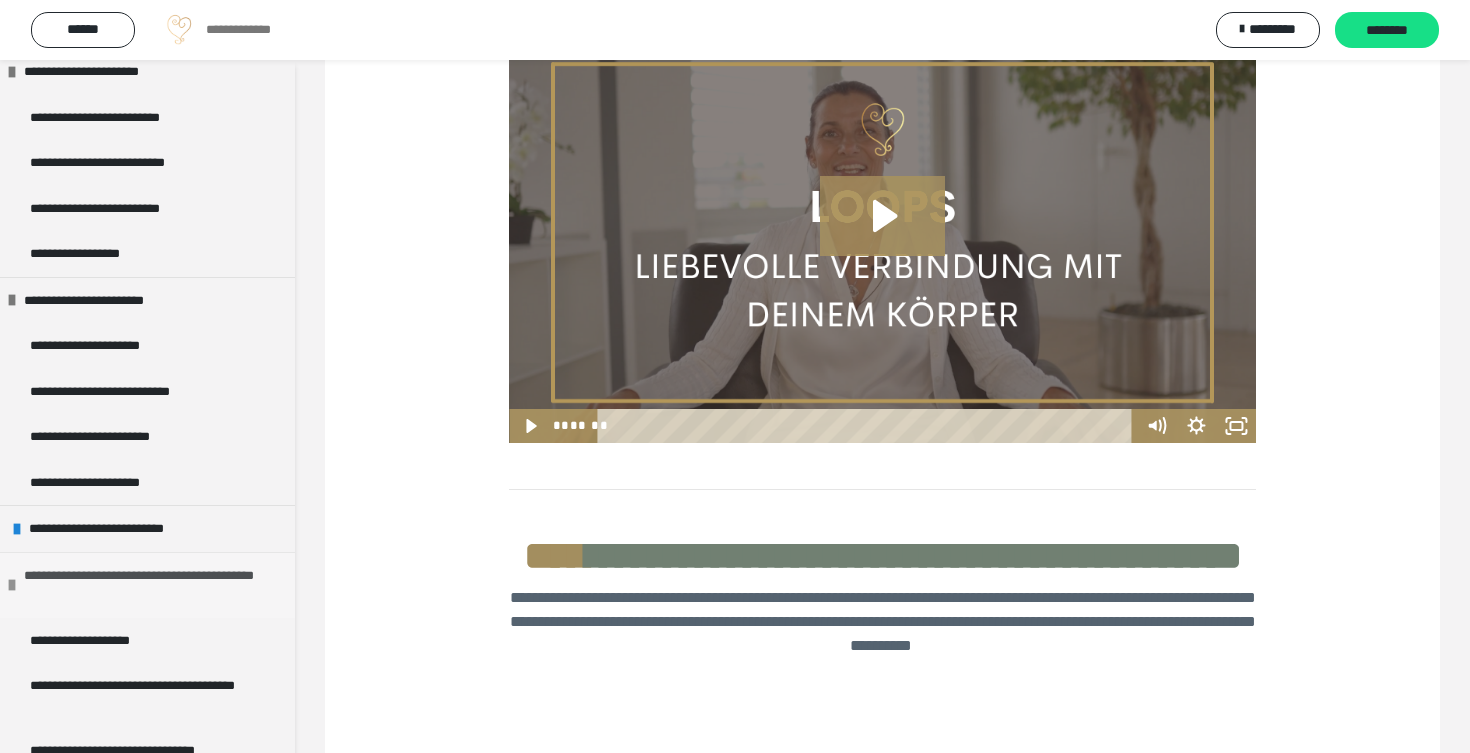 click at bounding box center (12, 585) 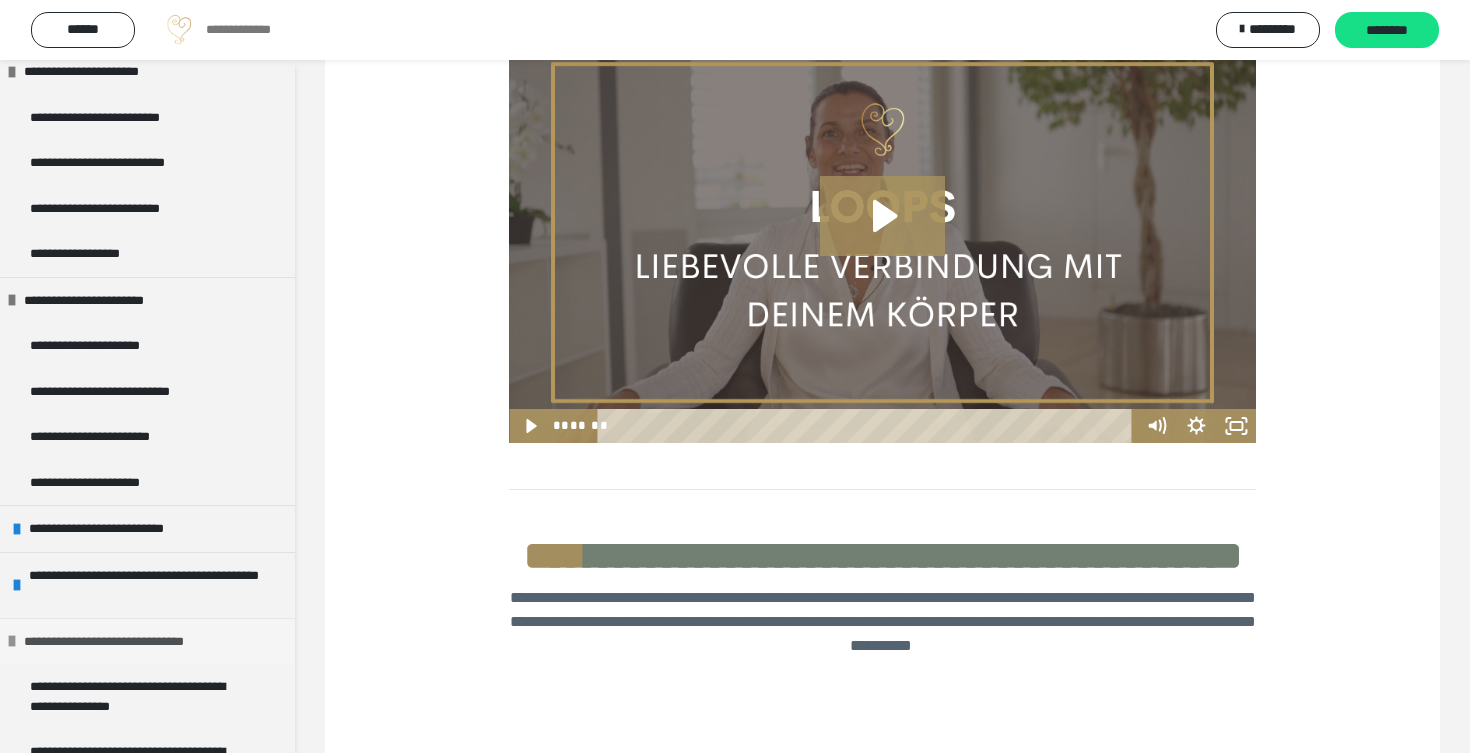 click at bounding box center (12, 641) 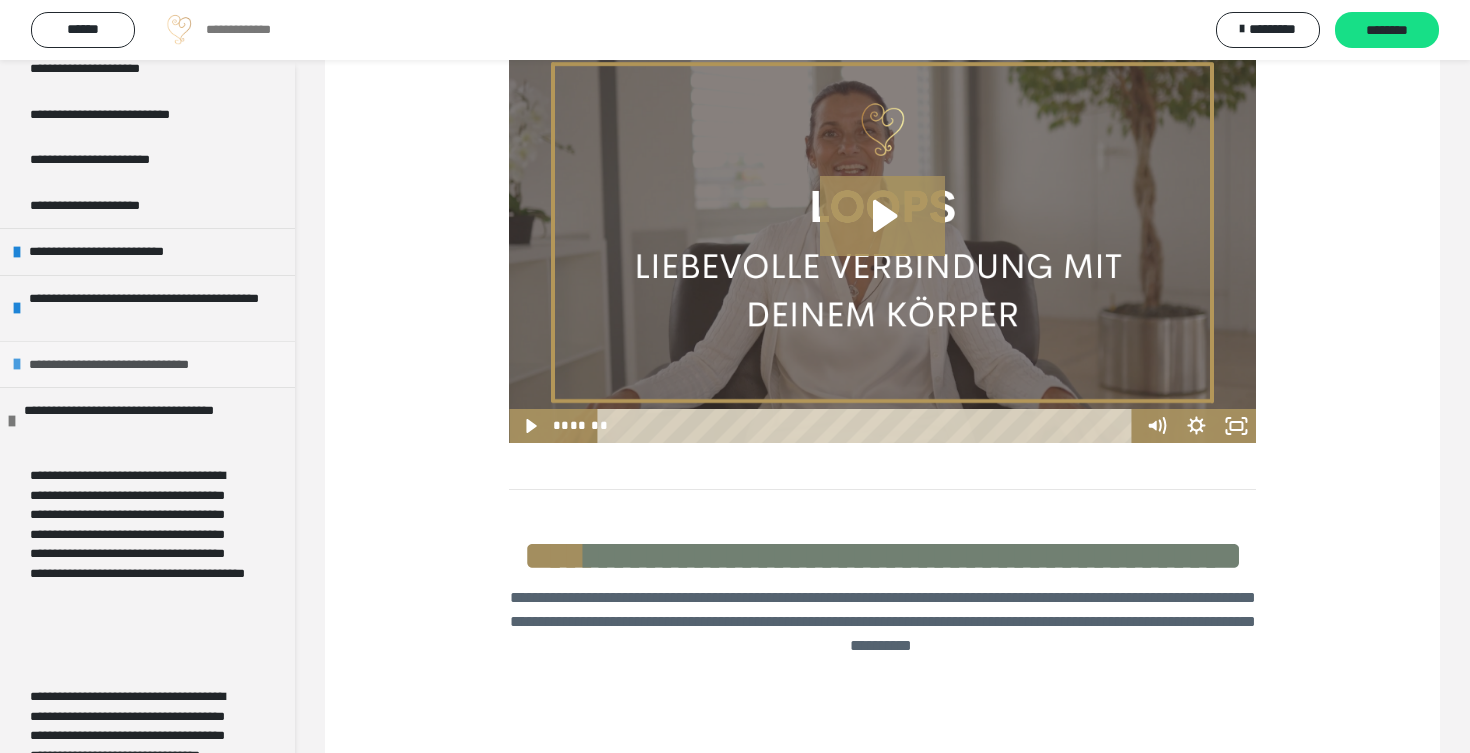 scroll, scrollTop: 3173, scrollLeft: 0, axis: vertical 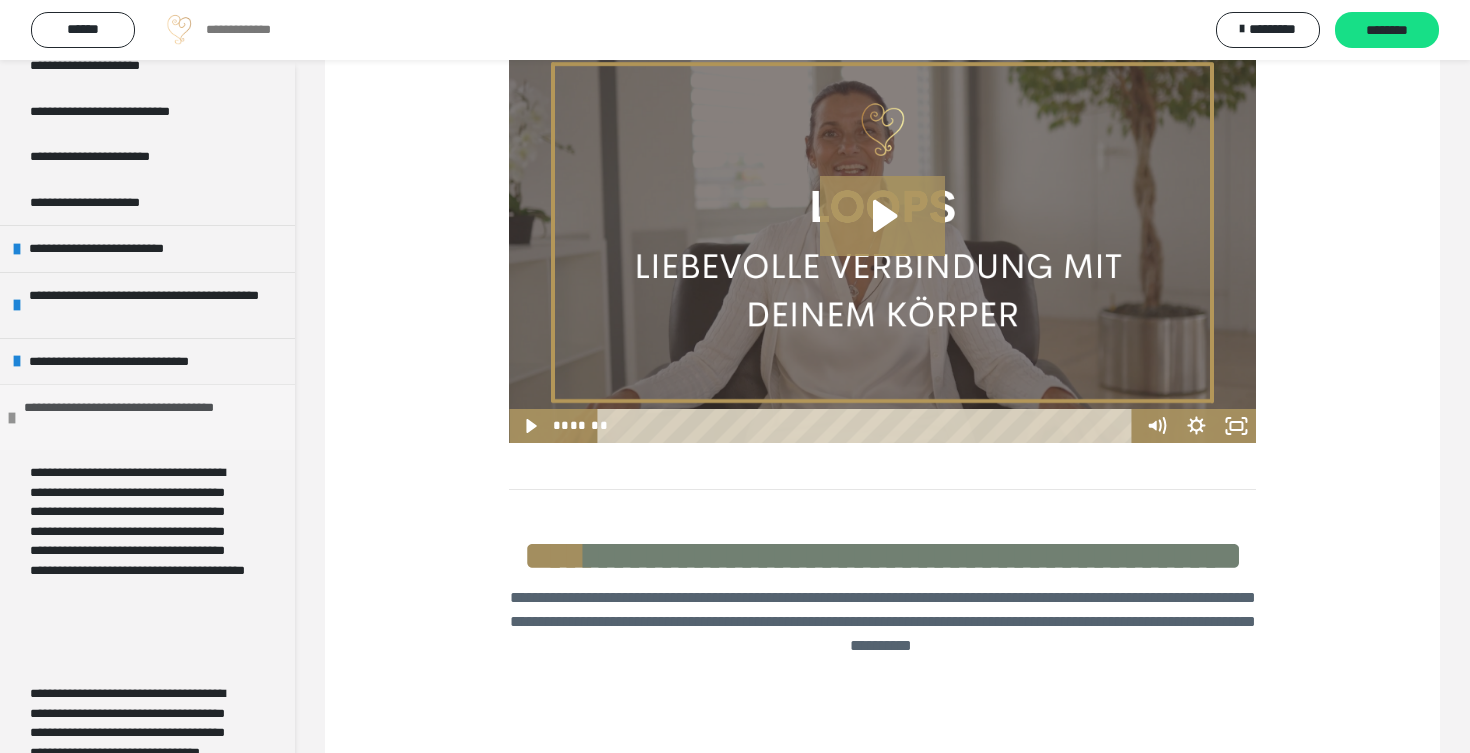 click at bounding box center [12, 418] 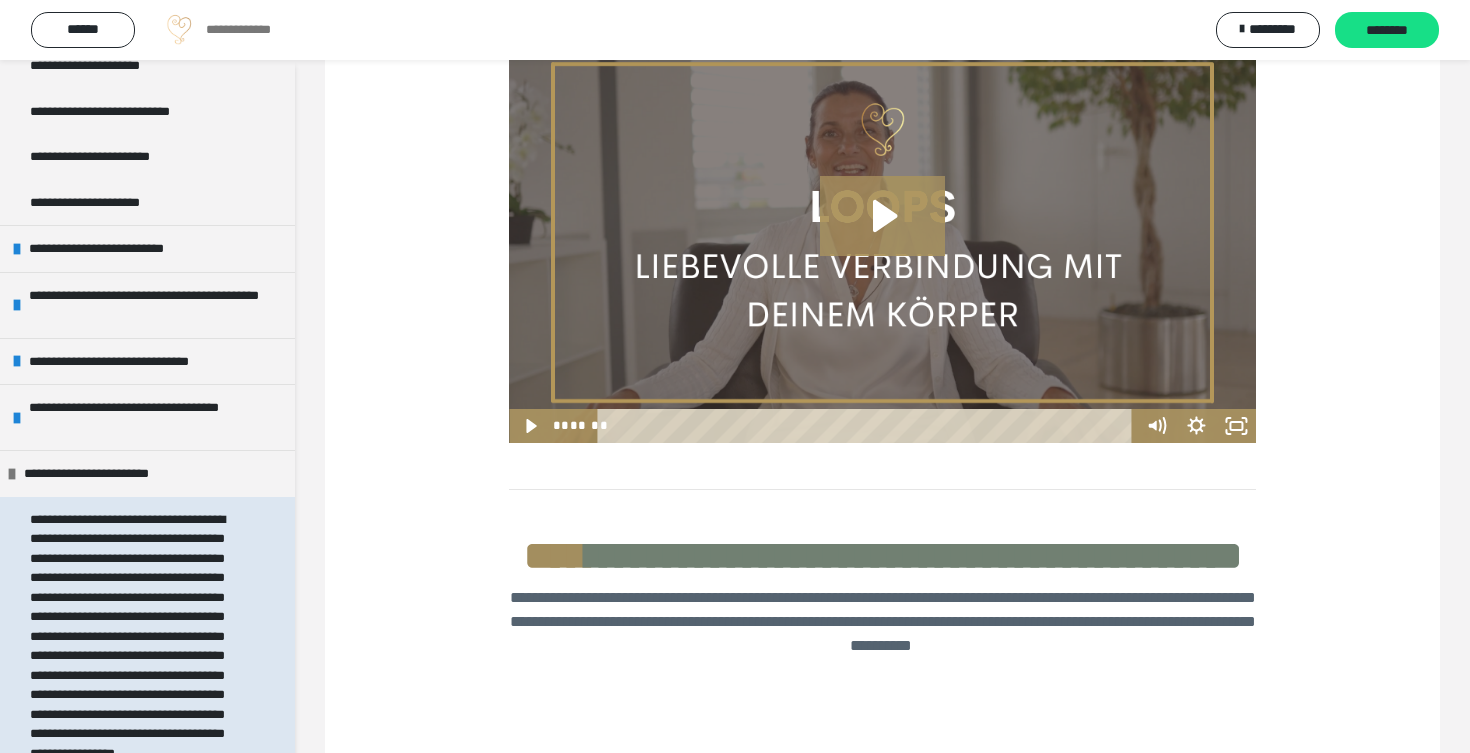 scroll, scrollTop: 3214, scrollLeft: 0, axis: vertical 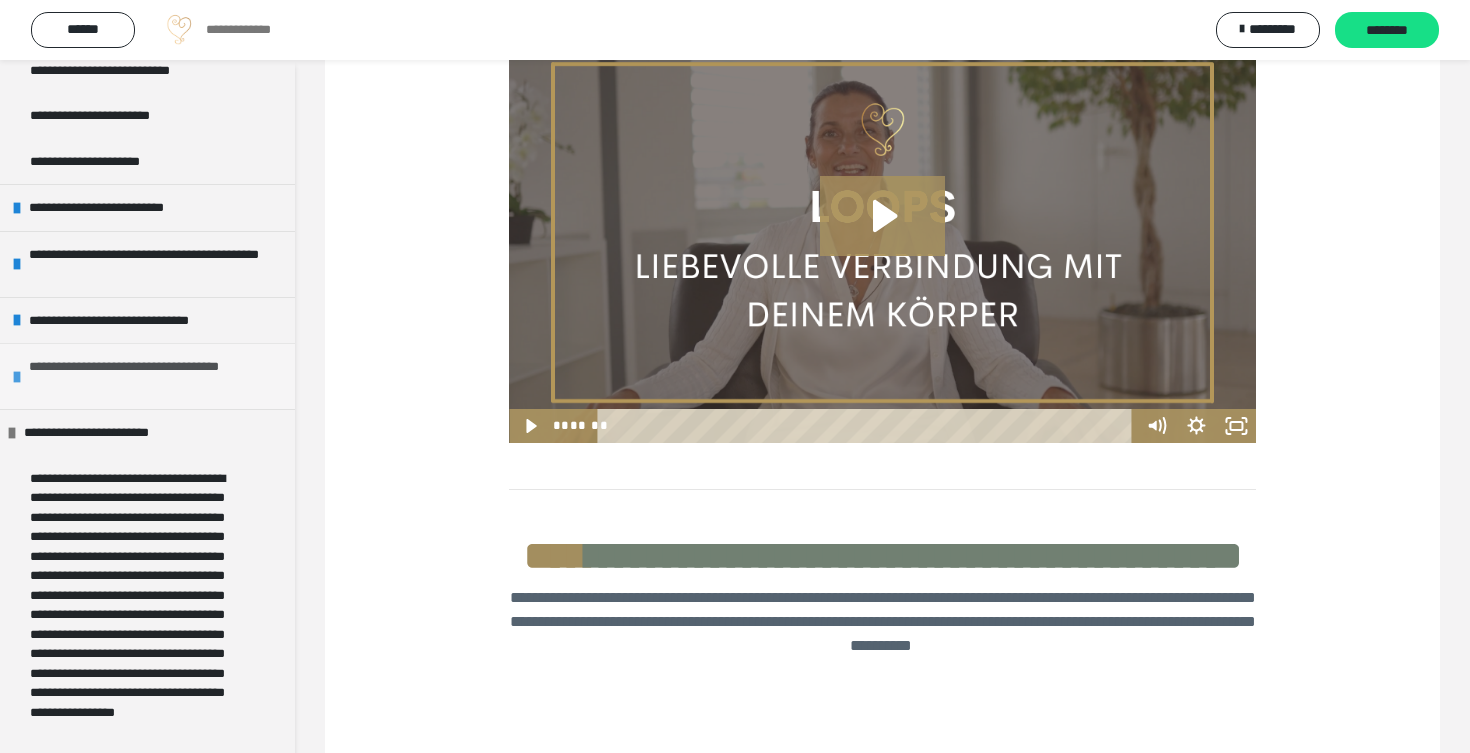 click at bounding box center (17, 377) 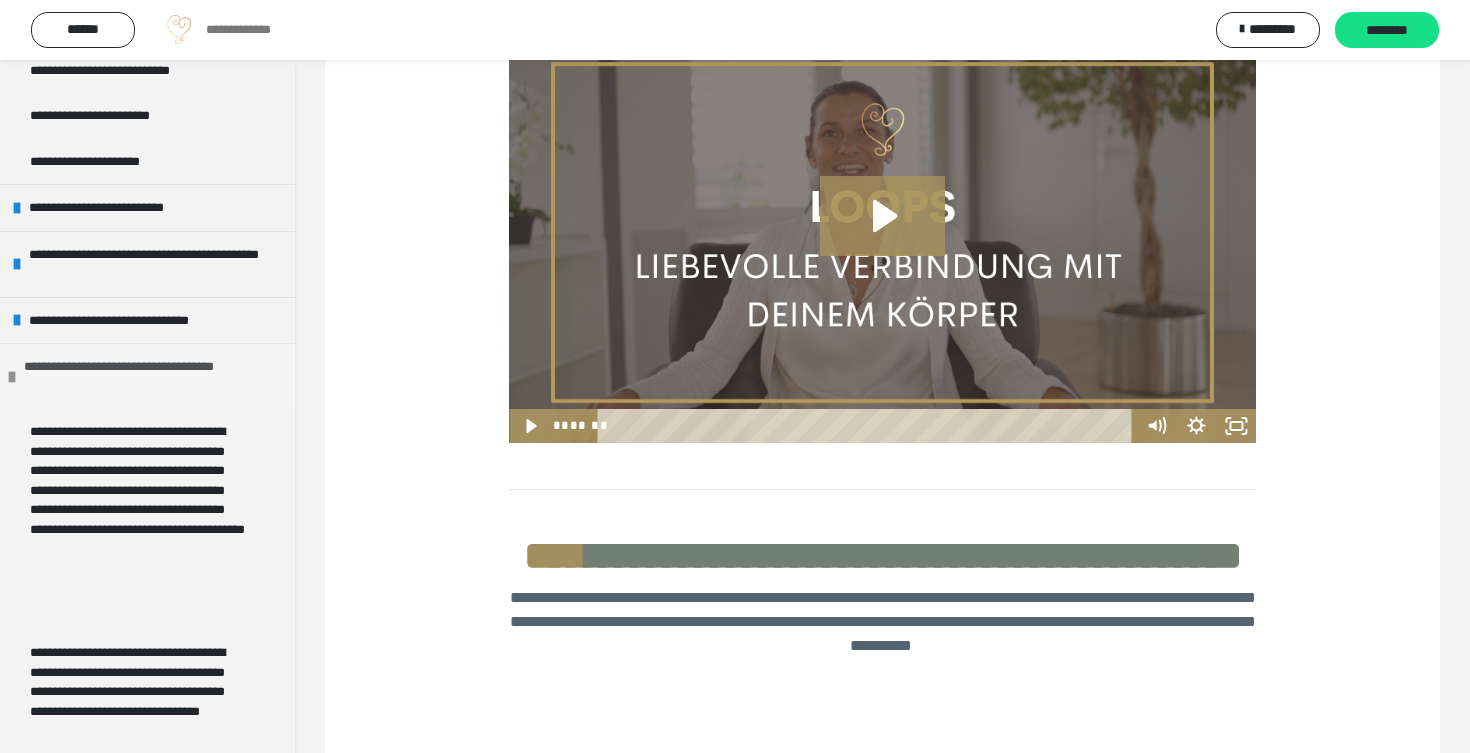 click at bounding box center [12, 377] 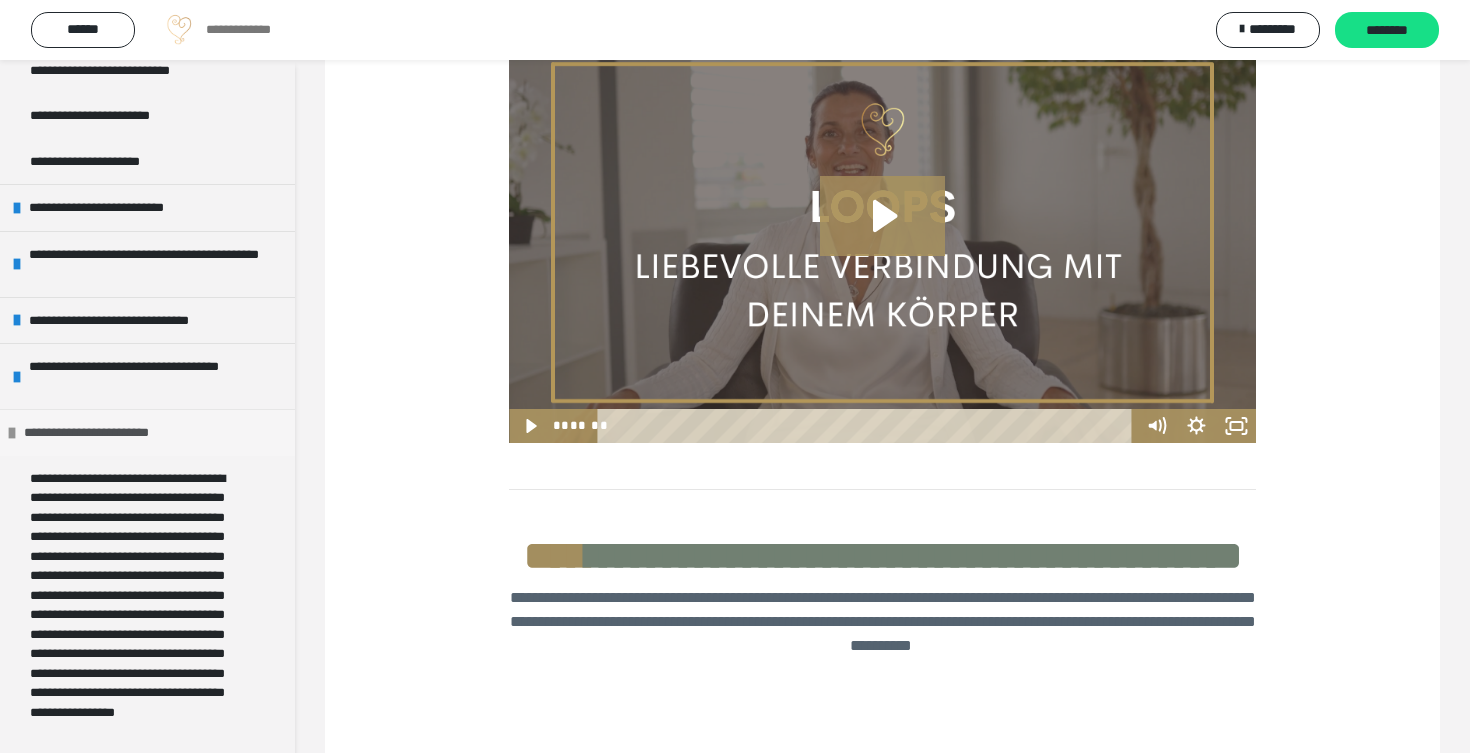 click on "**********" at bounding box center (102, 433) 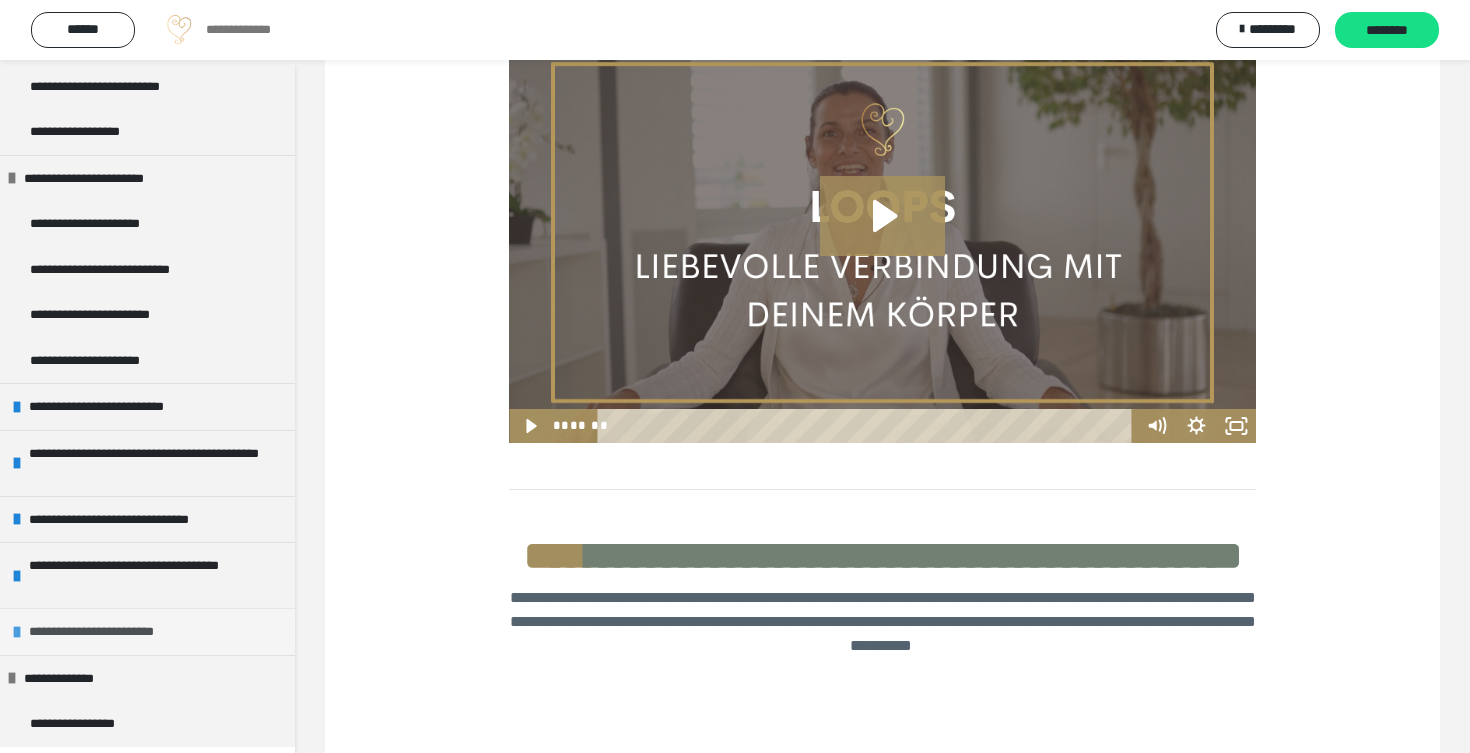 scroll, scrollTop: 3013, scrollLeft: 0, axis: vertical 